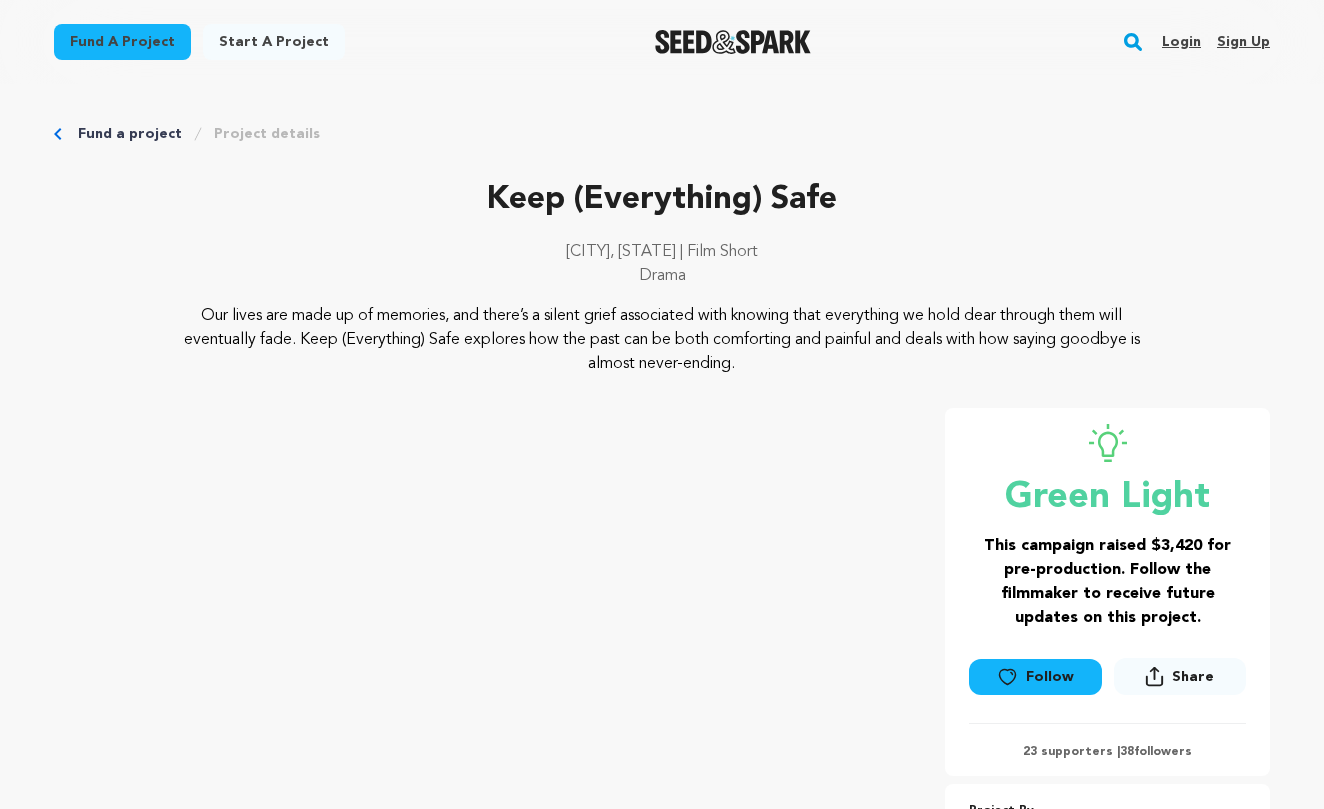 scroll, scrollTop: 0, scrollLeft: 0, axis: both 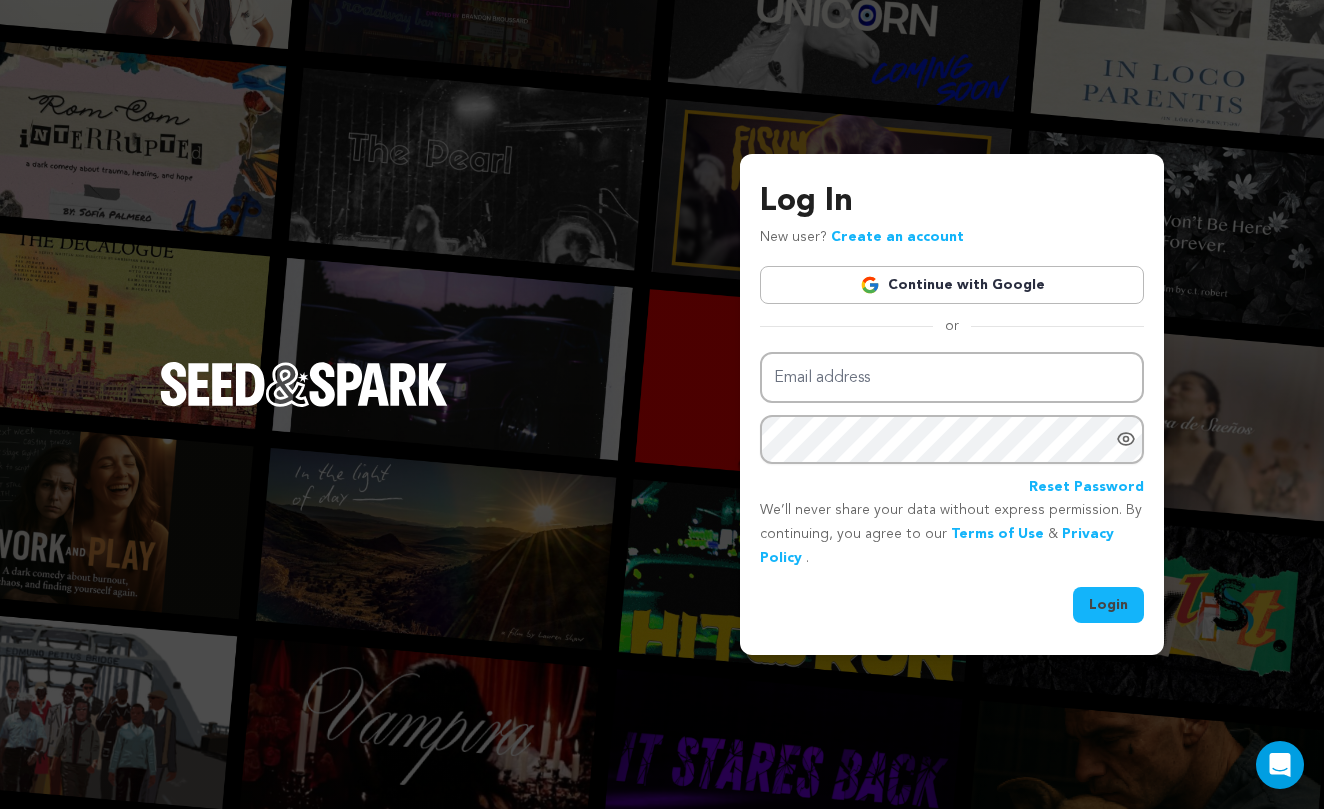 click on "Continue with Google" at bounding box center (952, 285) 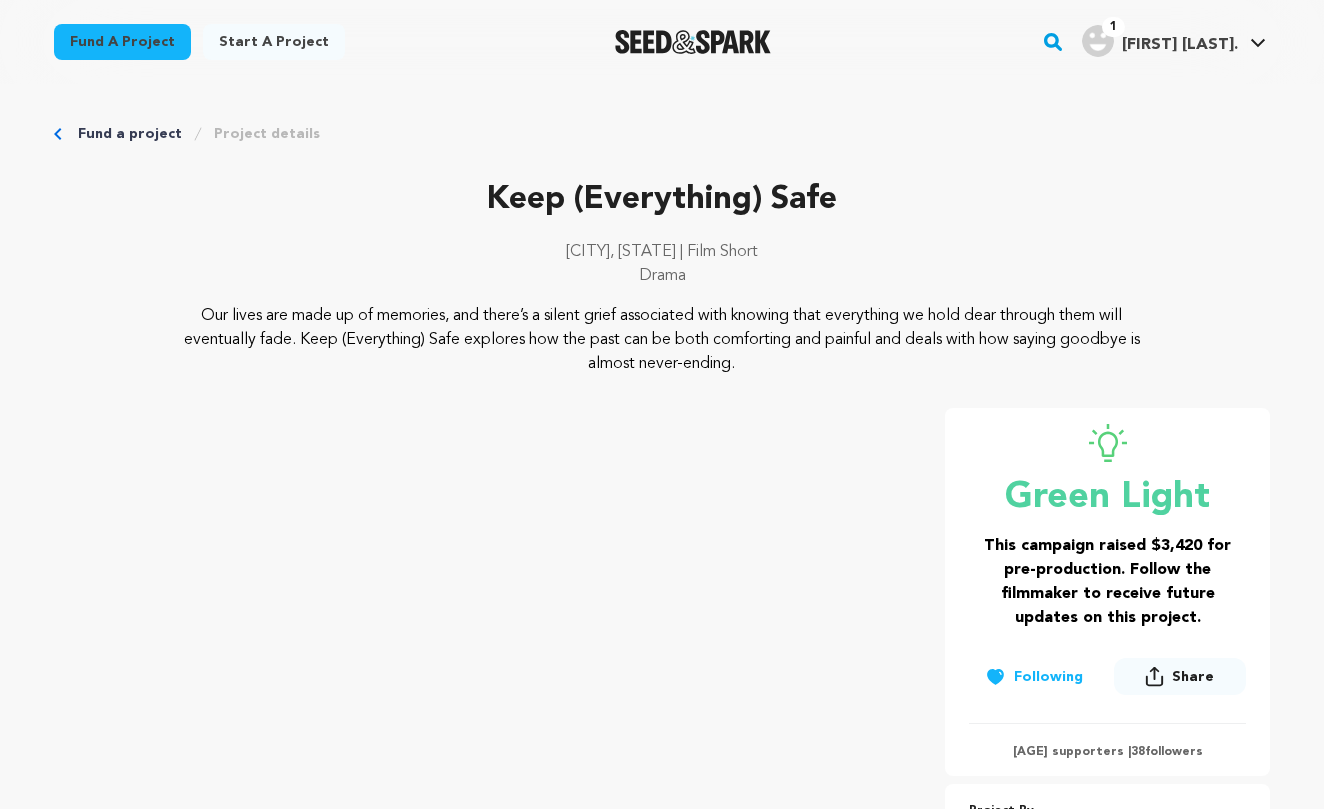 scroll, scrollTop: 0, scrollLeft: 0, axis: both 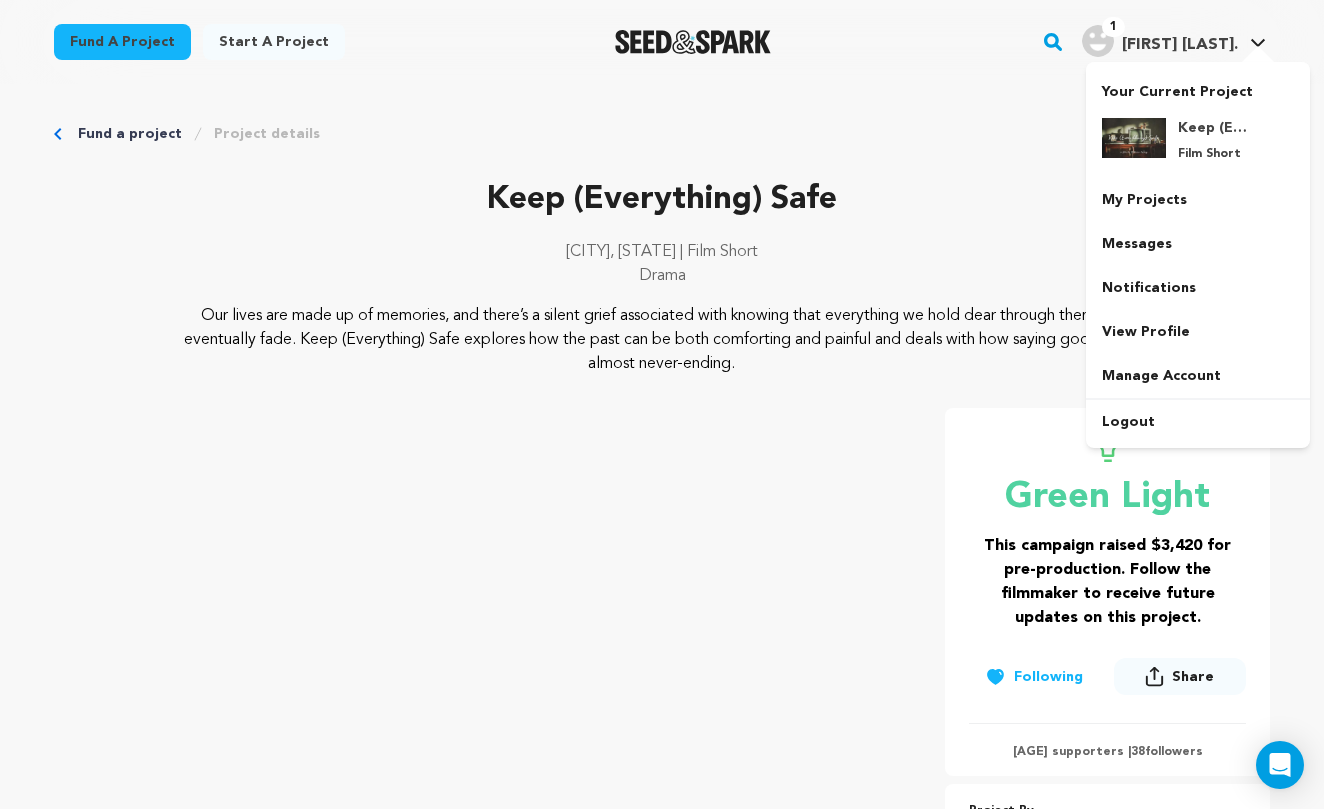 click at bounding box center (1098, 41) 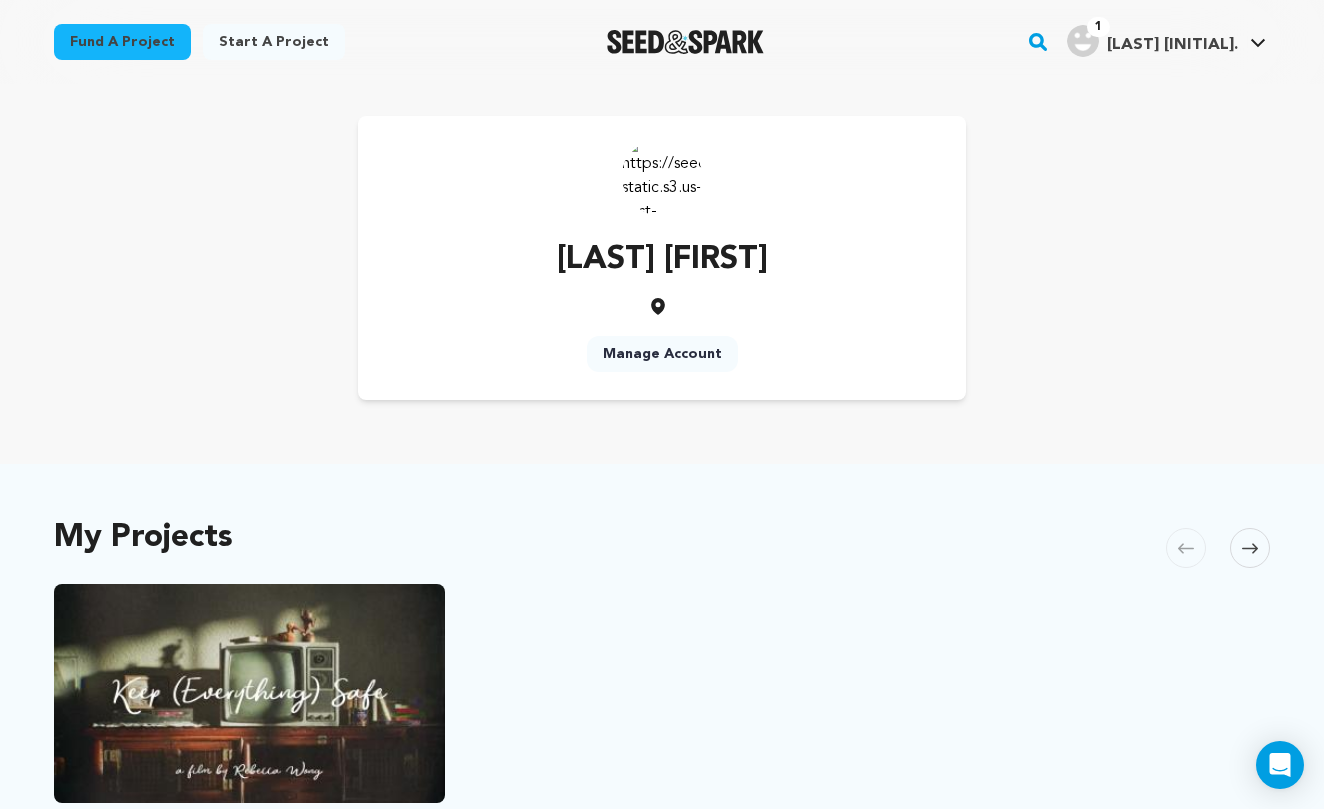 scroll, scrollTop: 0, scrollLeft: 0, axis: both 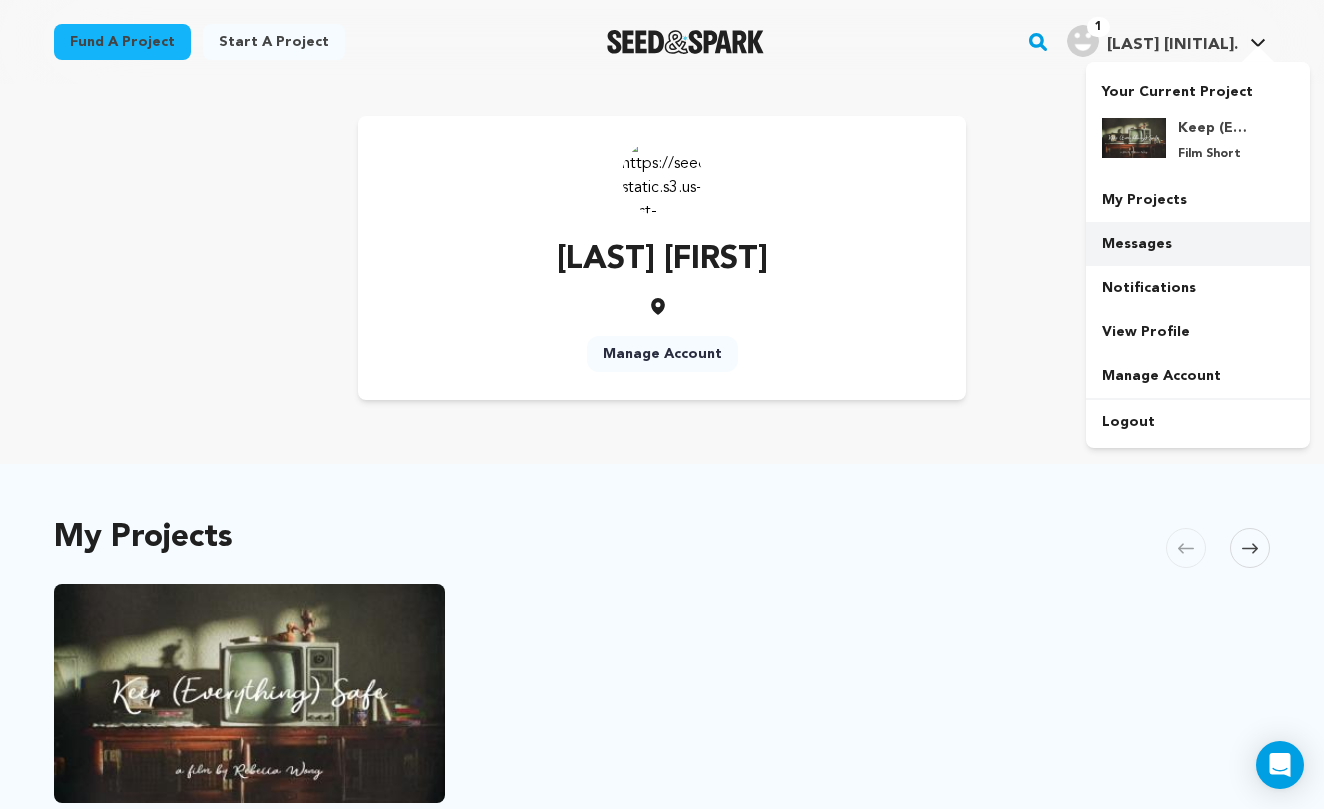 click on "Messages" at bounding box center [1198, 244] 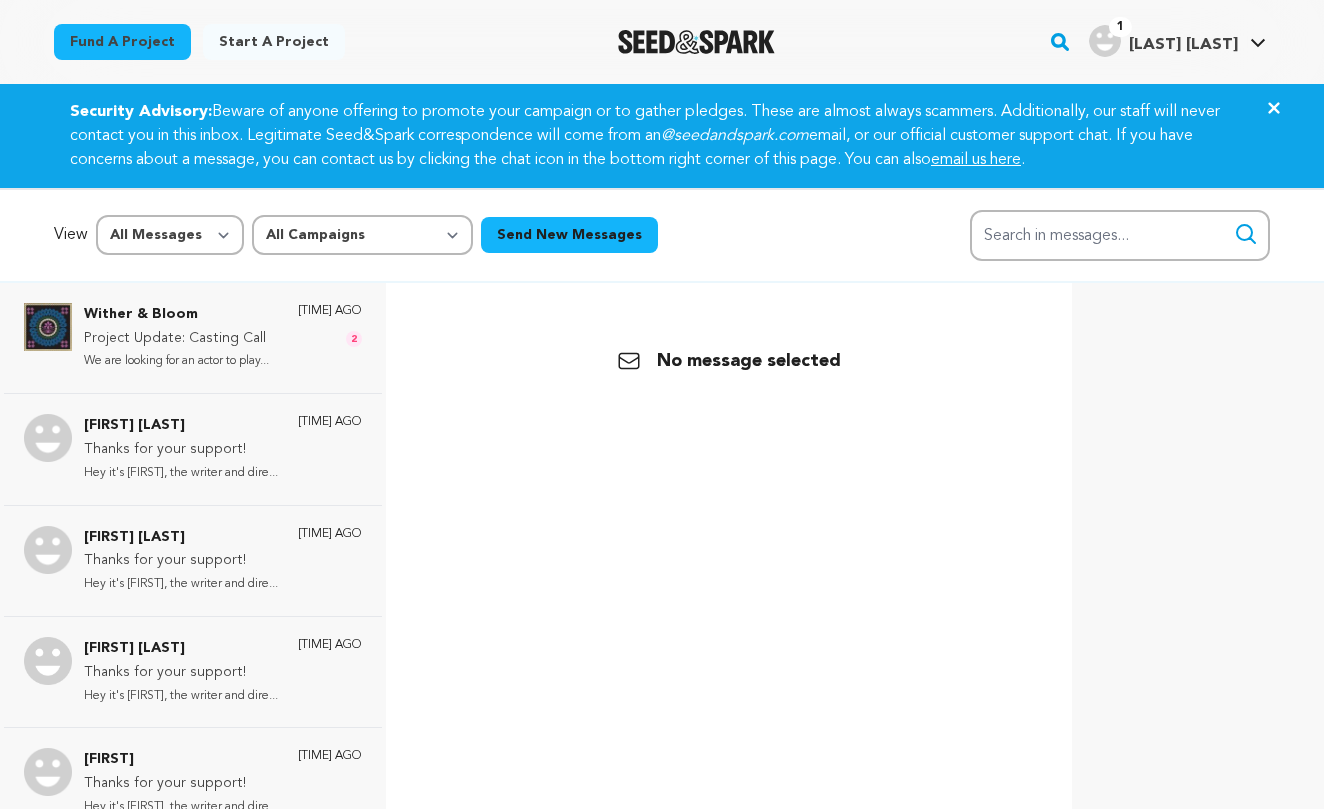 scroll, scrollTop: 0, scrollLeft: 0, axis: both 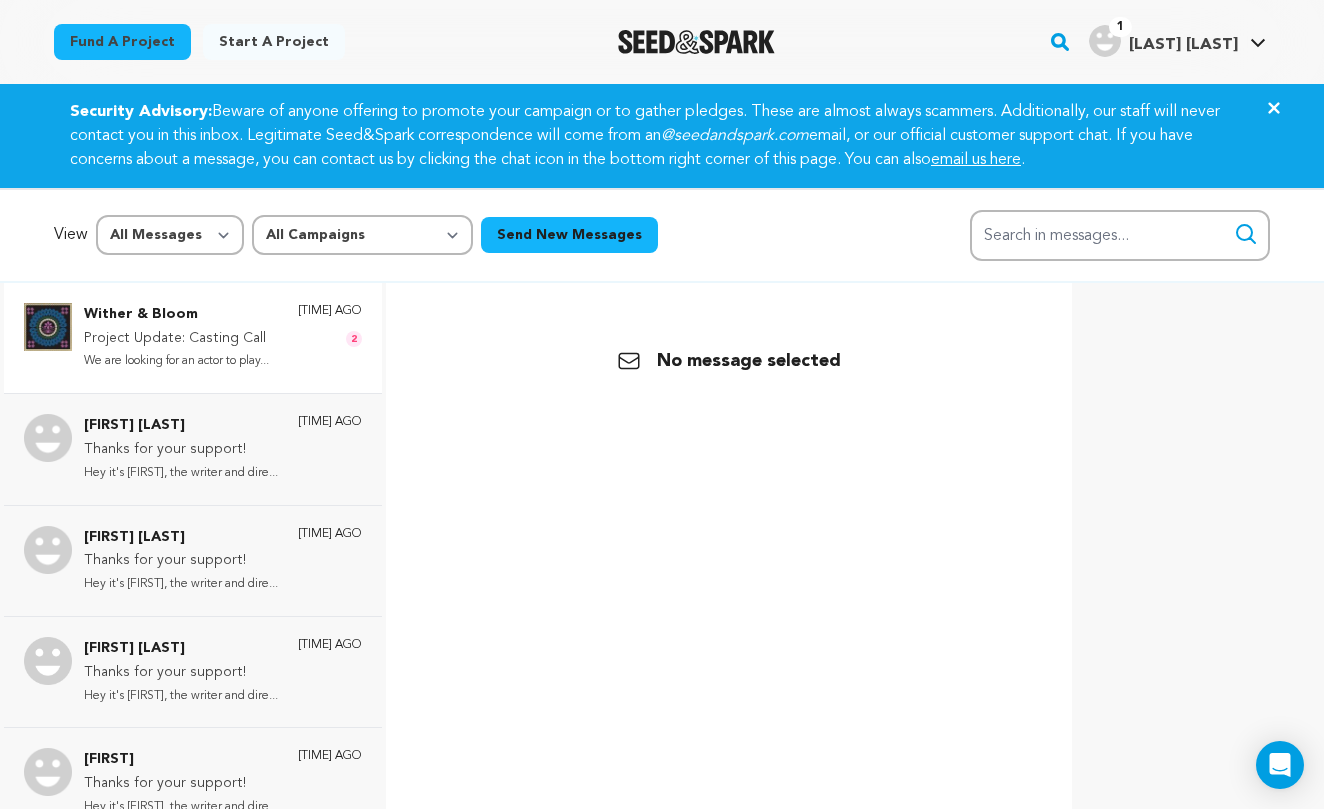 click on "Wither & Bloom" at bounding box center [176, 315] 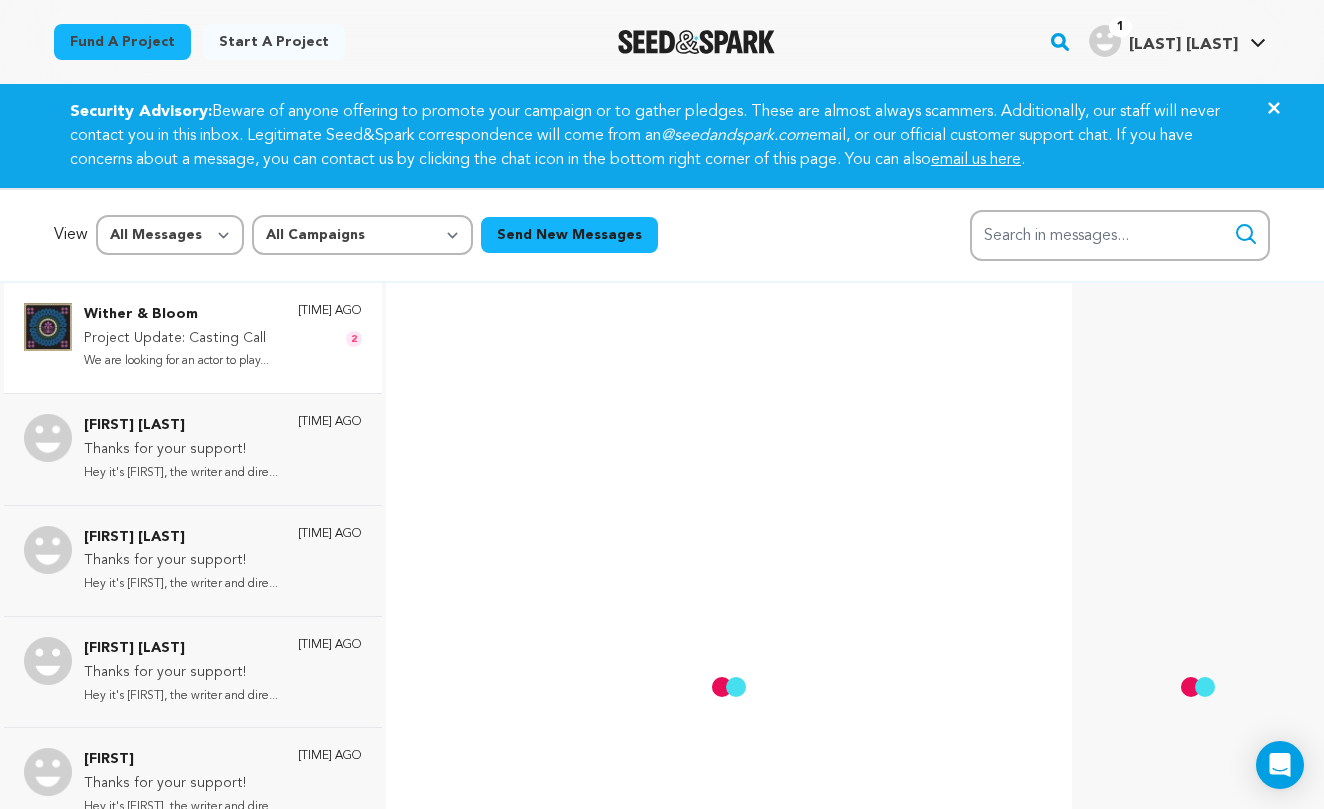 scroll, scrollTop: 222, scrollLeft: 0, axis: vertical 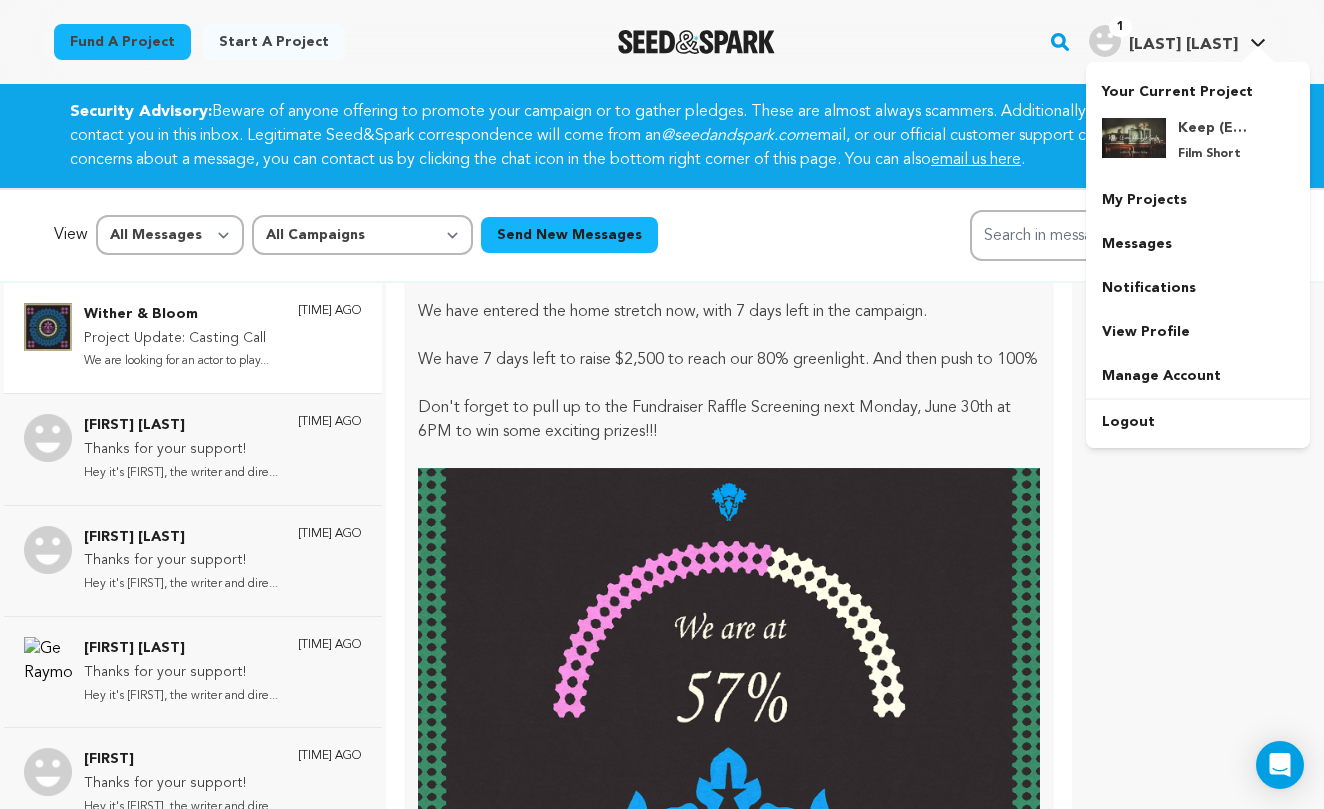 click on "[LAST] [FIRST]" at bounding box center (1183, 45) 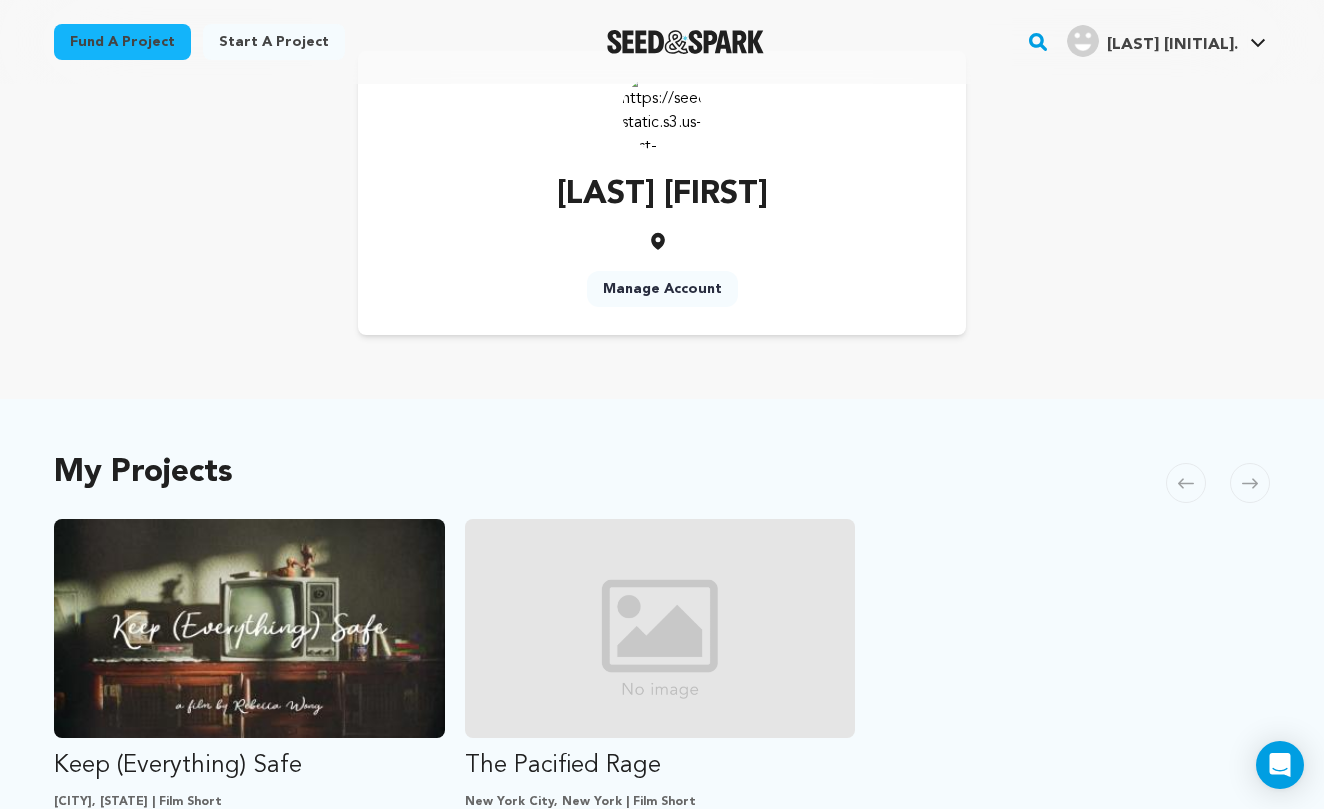scroll, scrollTop: 374, scrollLeft: 0, axis: vertical 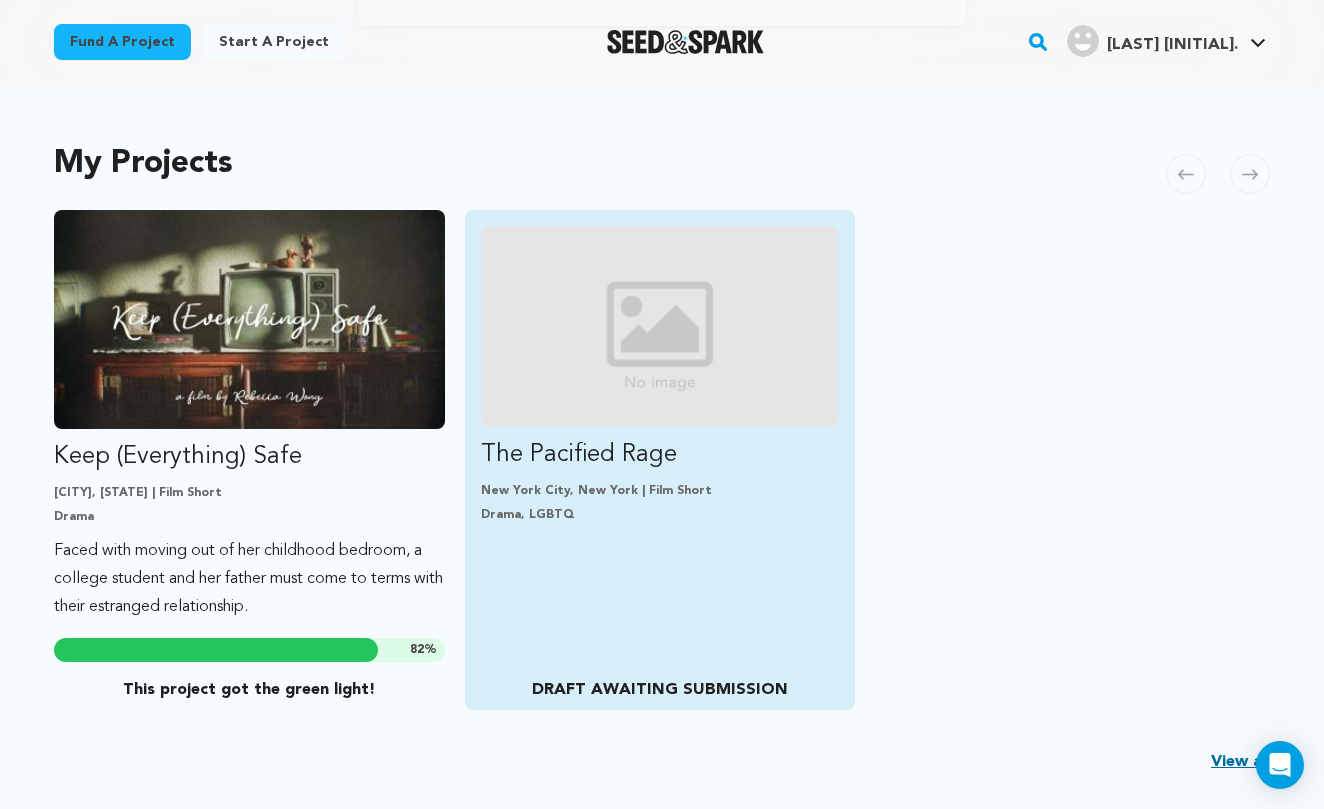 click on "The Pacified Rage" at bounding box center [660, 455] 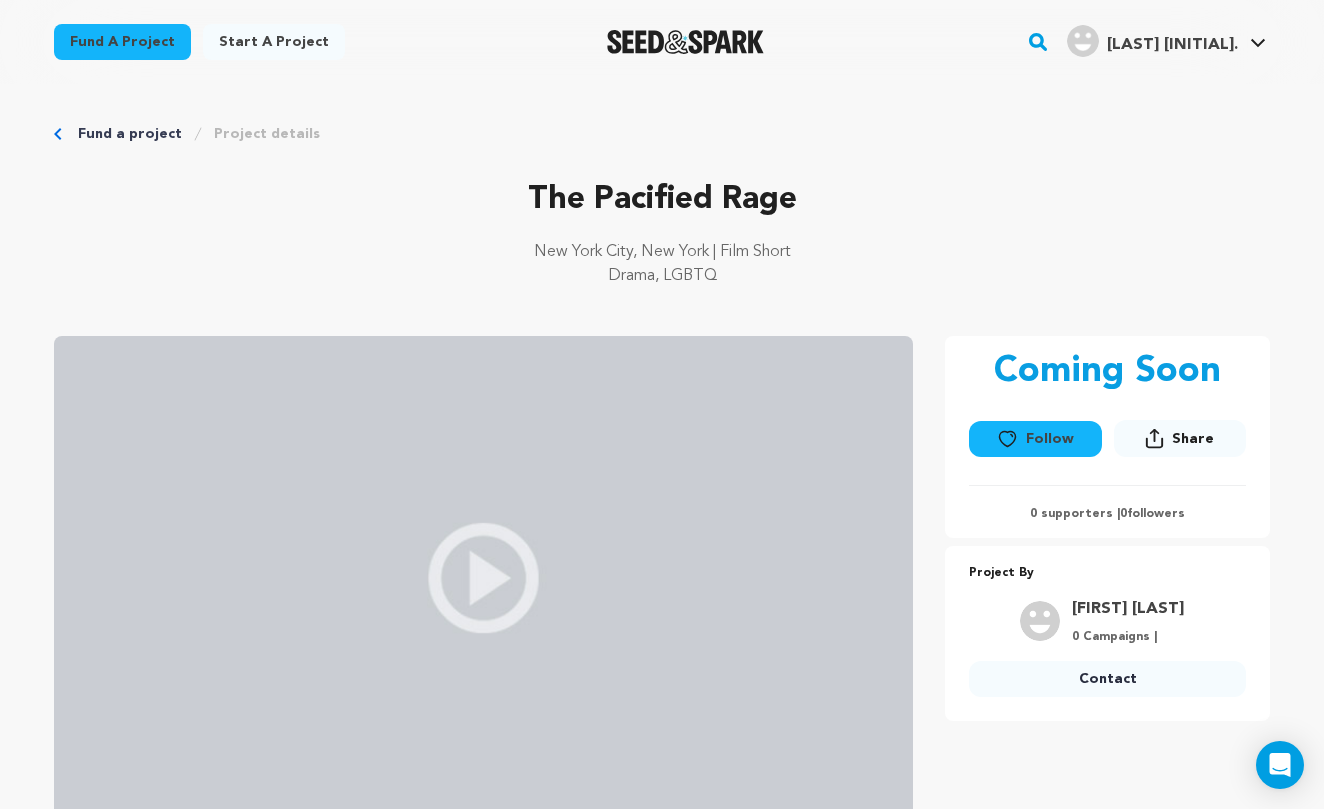 scroll, scrollTop: 0, scrollLeft: 0, axis: both 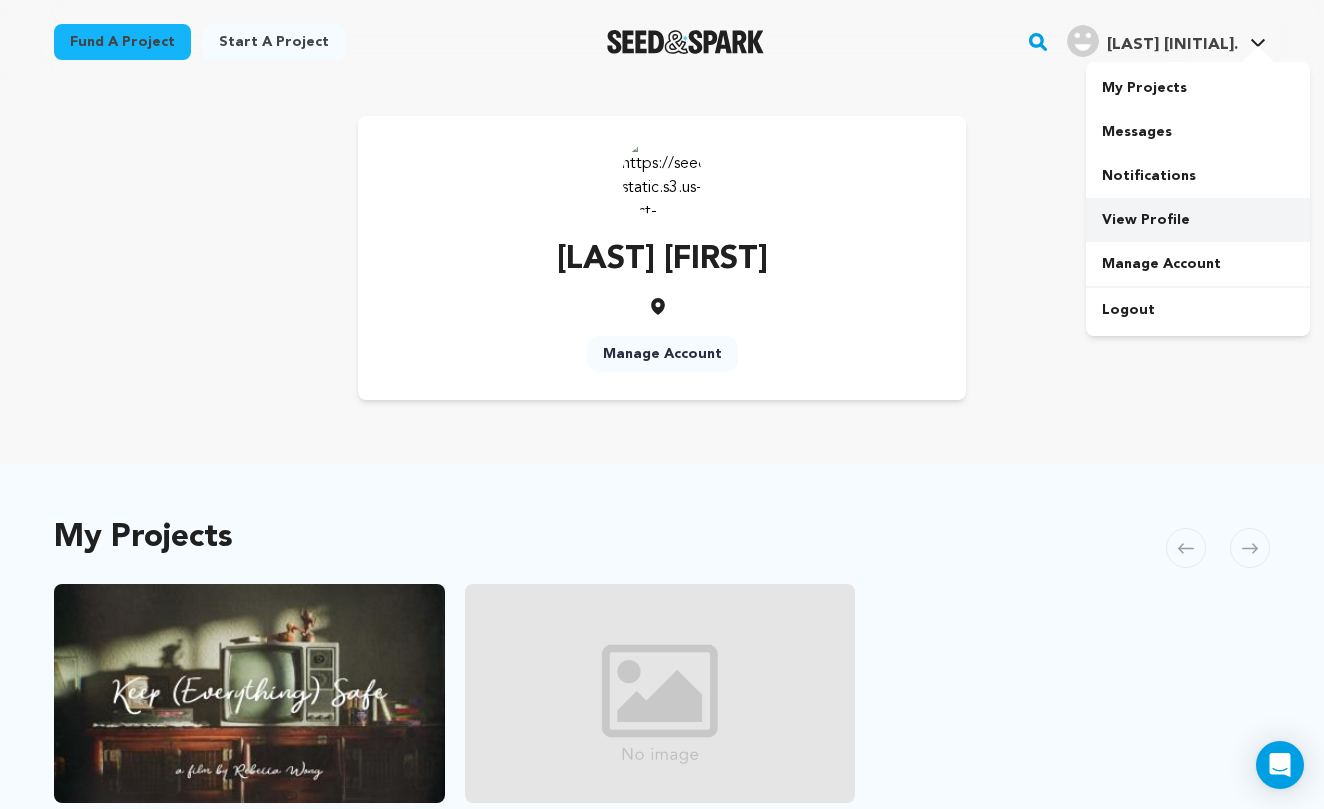 click on "View Profile" at bounding box center [1198, 220] 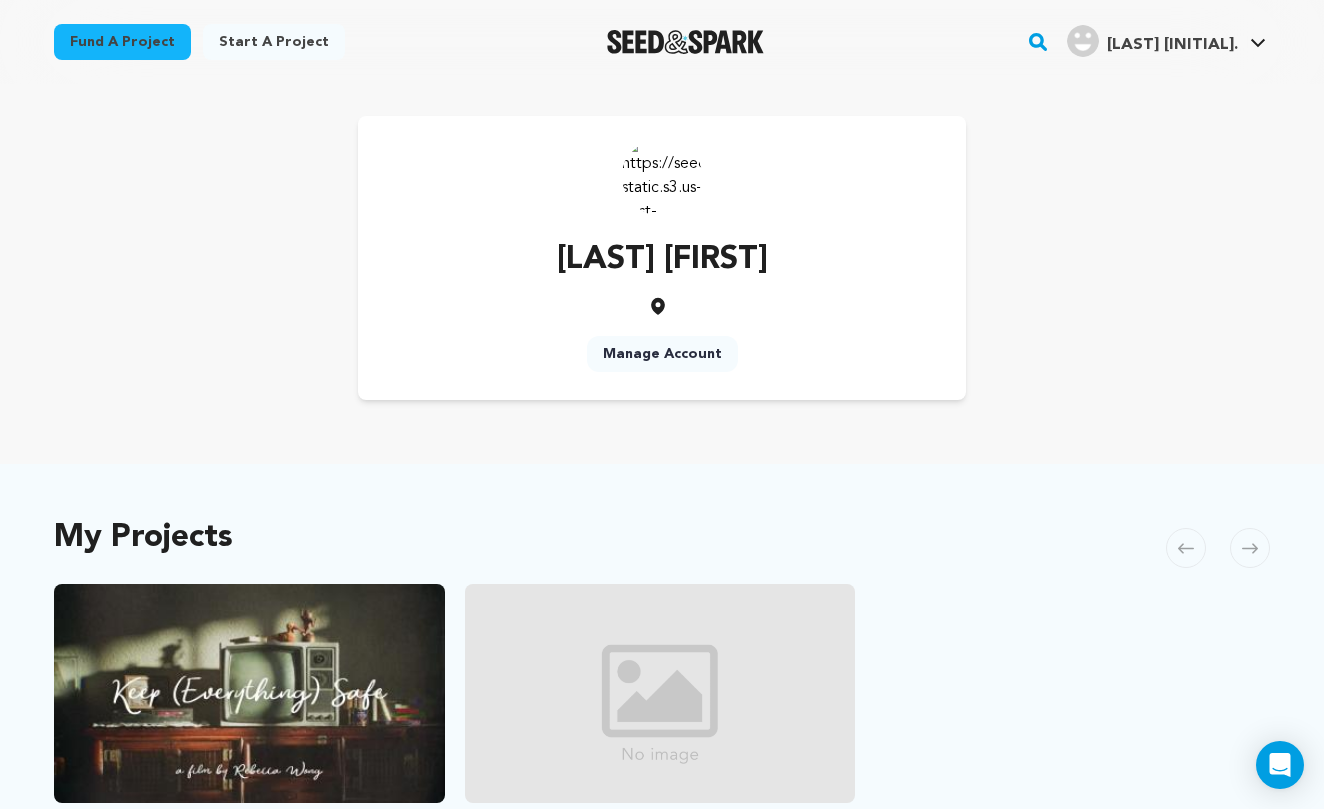 scroll, scrollTop: 0, scrollLeft: 0, axis: both 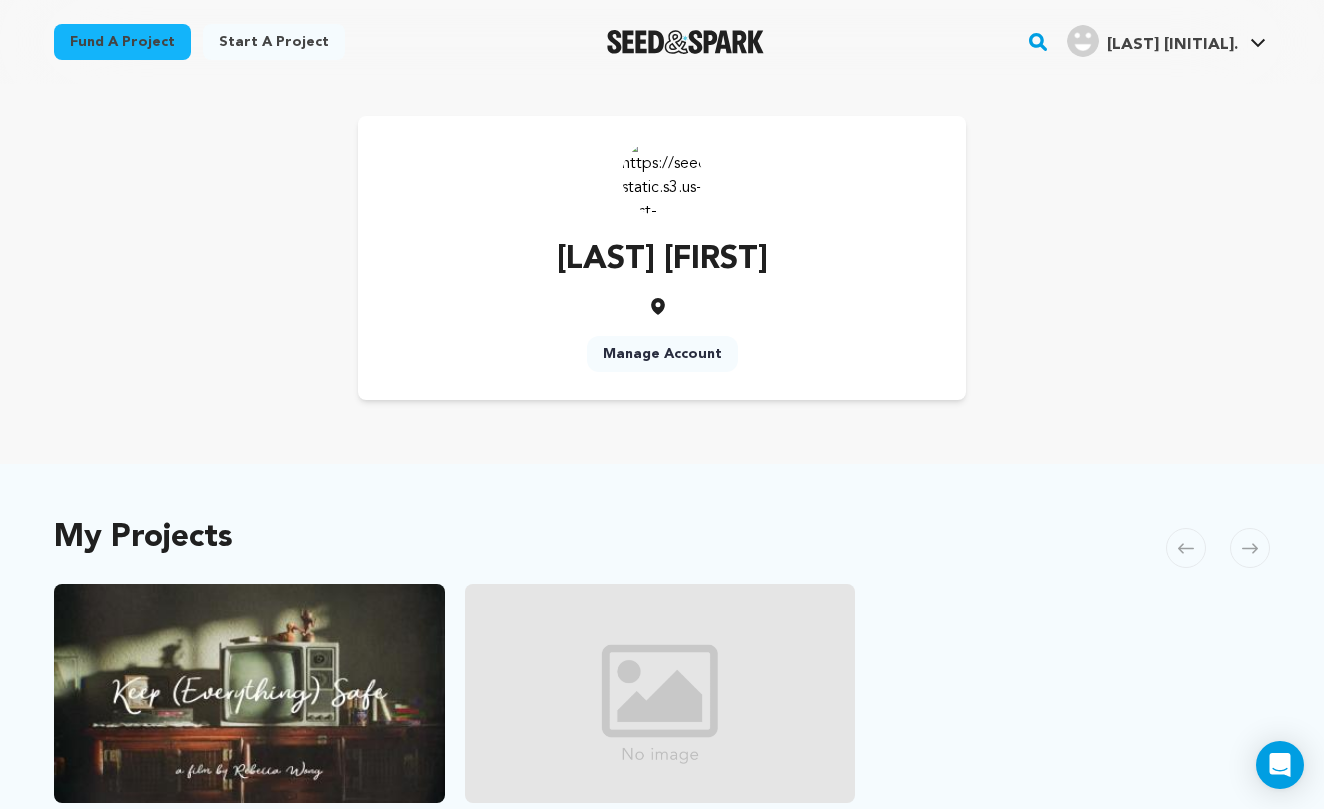 click on "Manage Account" at bounding box center [662, 354] 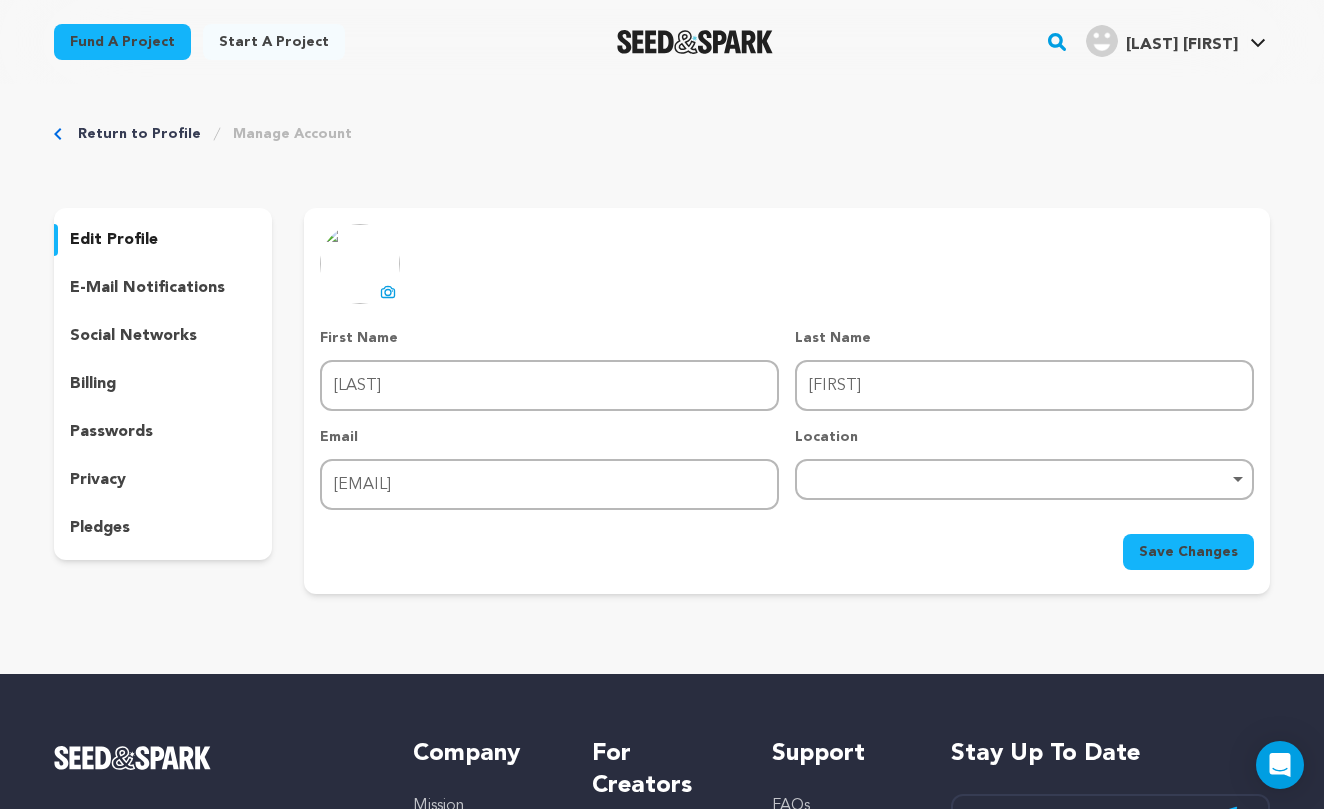 scroll, scrollTop: 0, scrollLeft: 0, axis: both 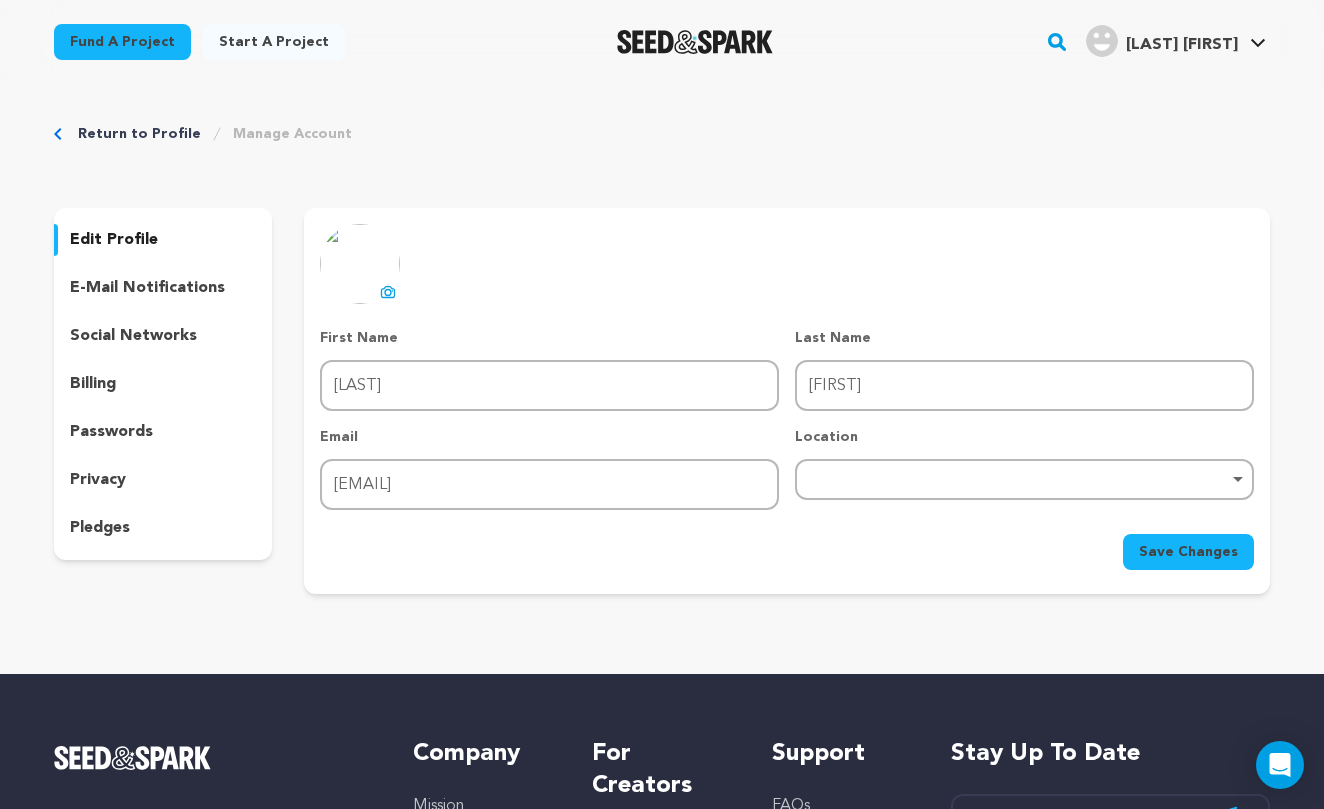 click at bounding box center [360, 264] 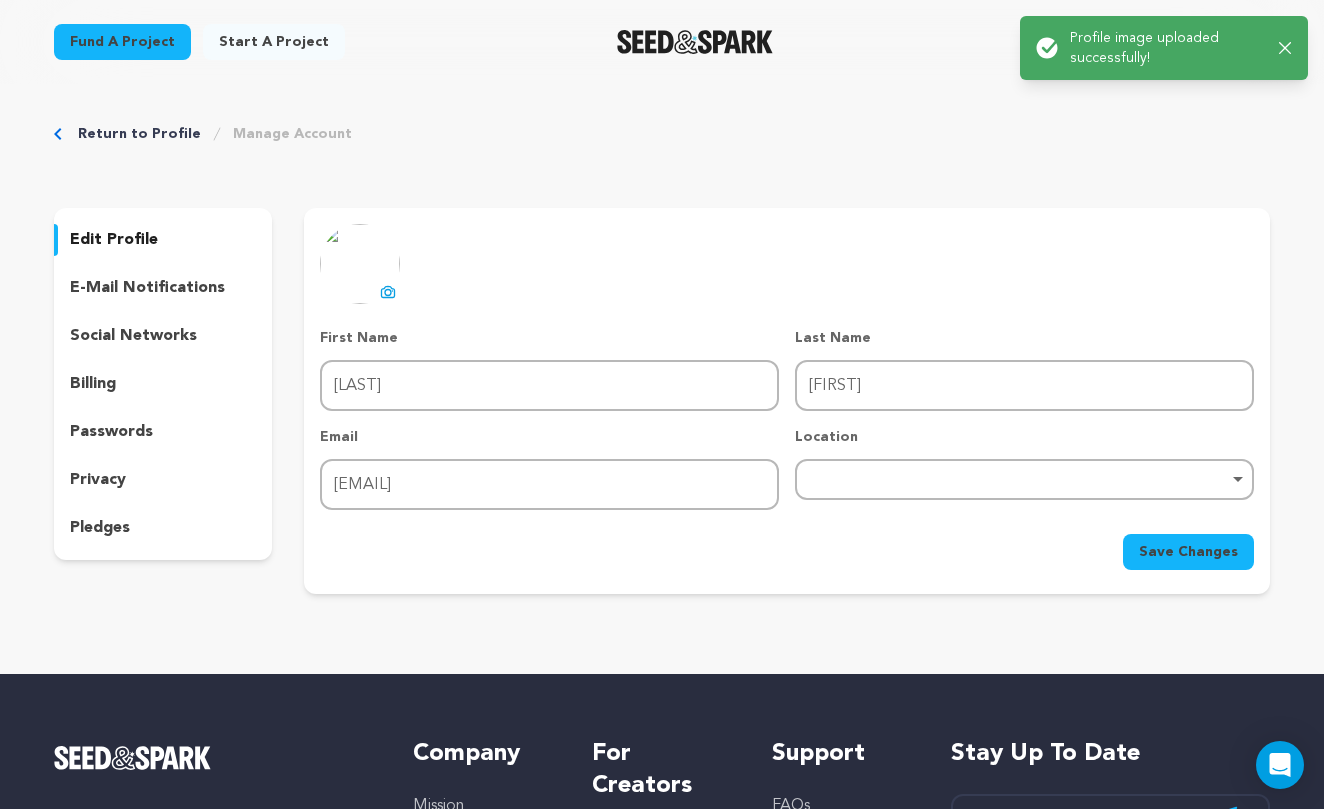 click 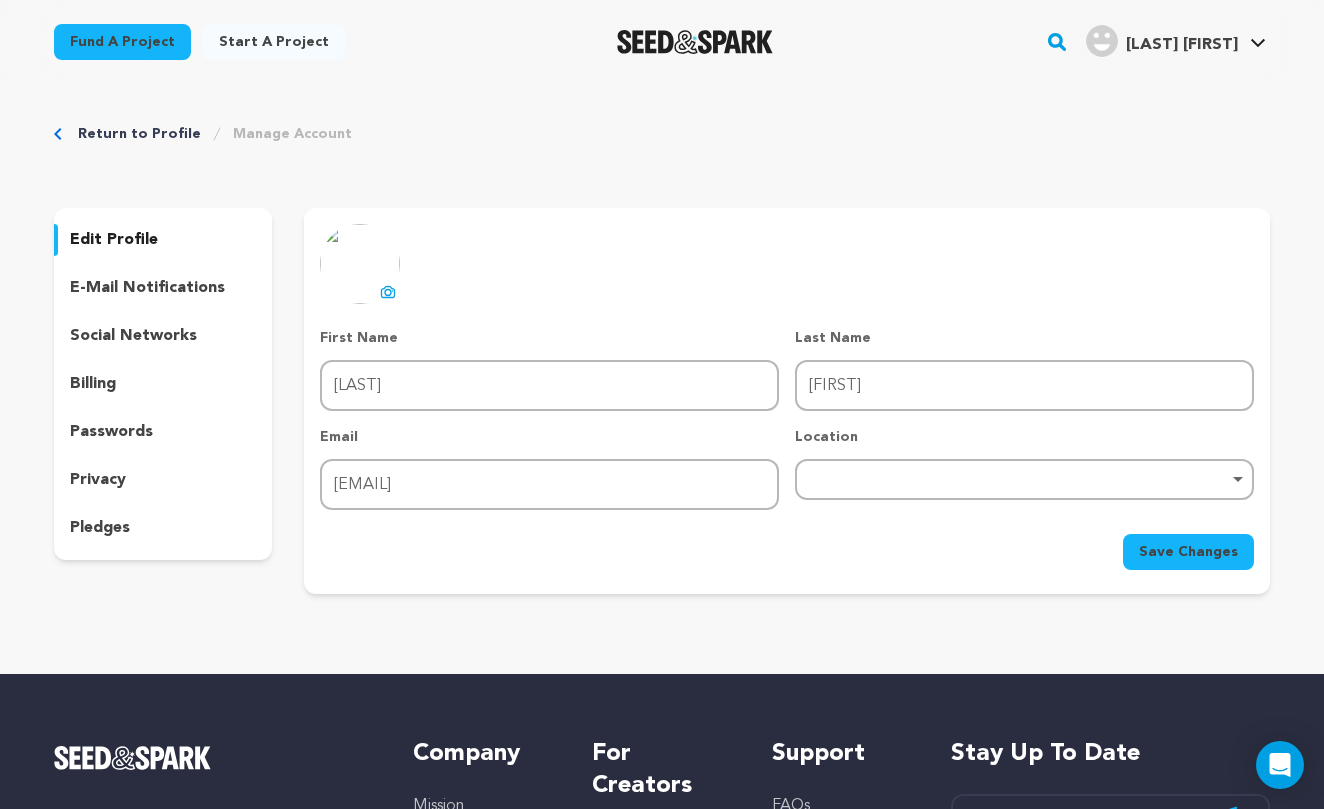 click 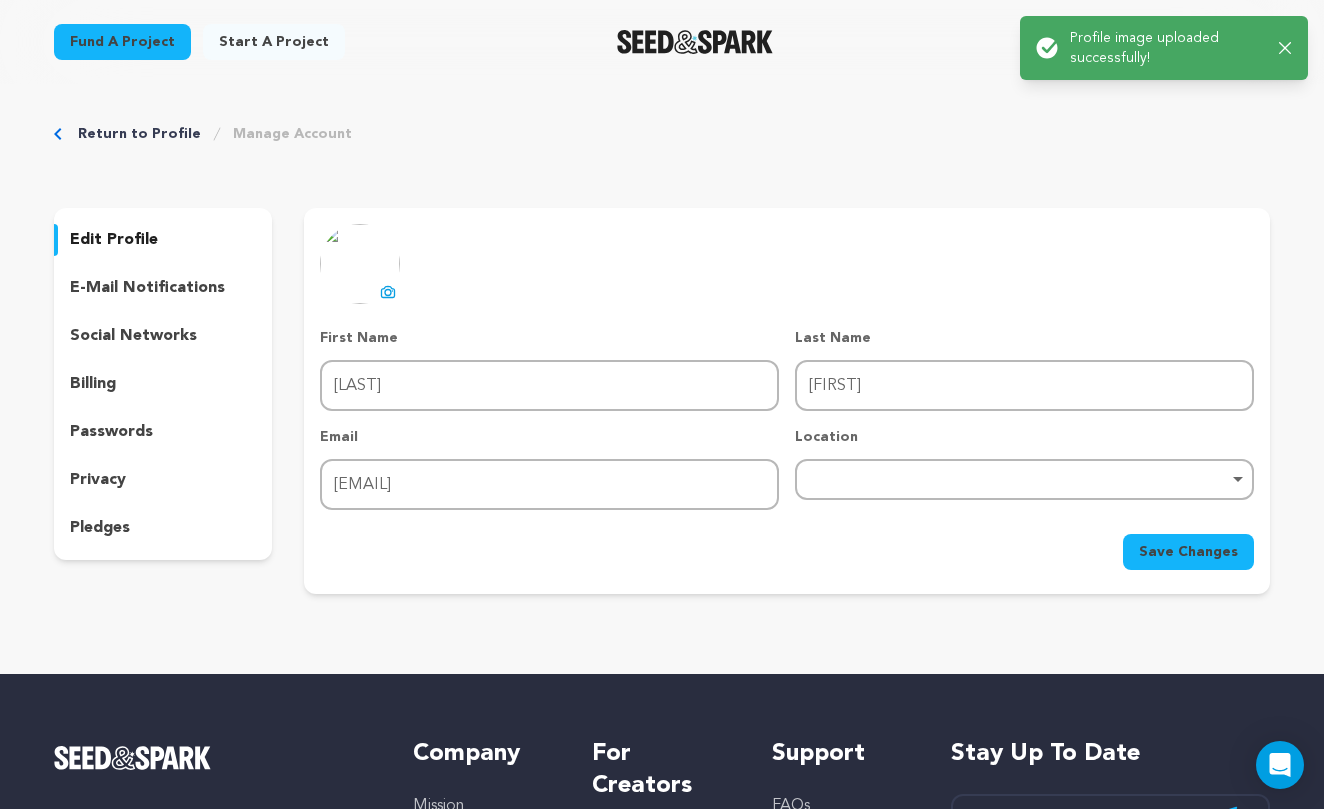click on "Return to Profile" at bounding box center (139, 134) 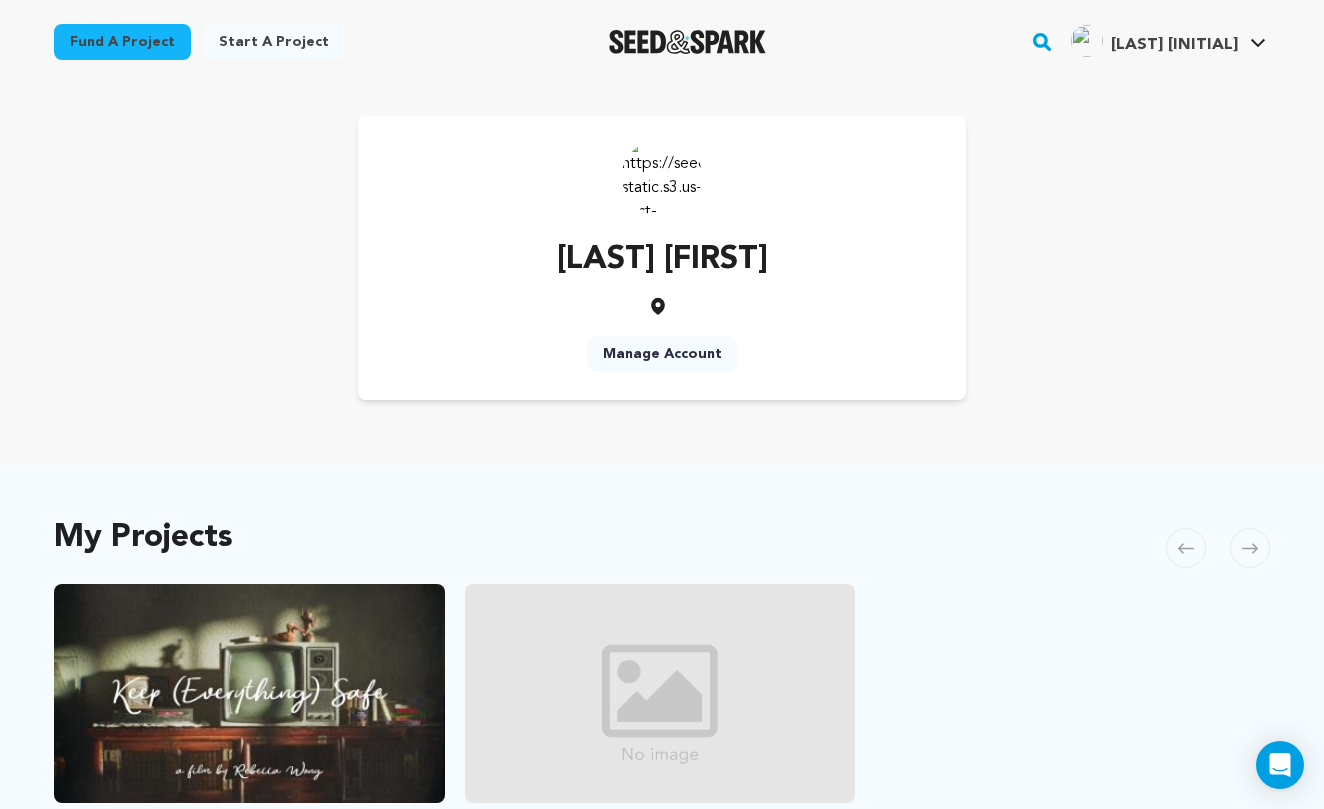 scroll, scrollTop: 0, scrollLeft: 0, axis: both 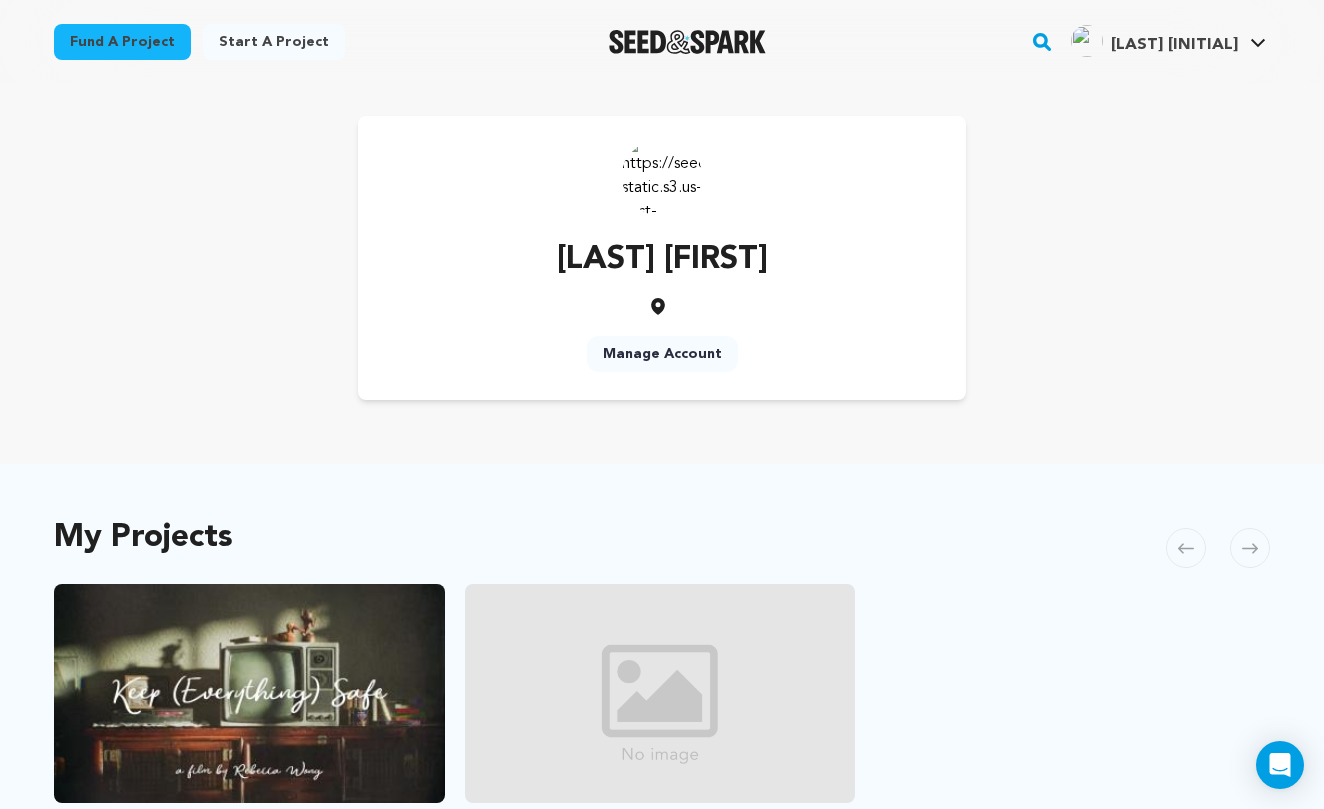 click at bounding box center [662, 176] 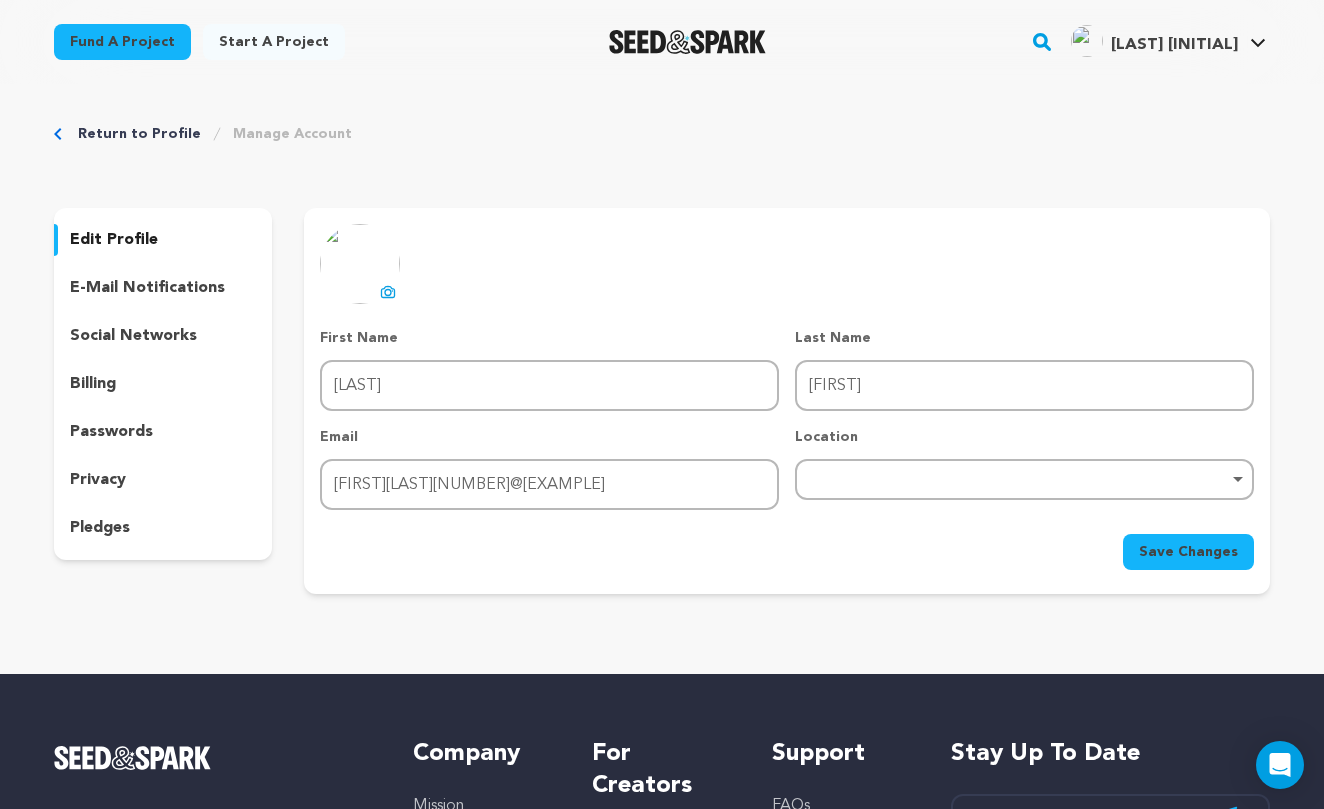 scroll, scrollTop: 0, scrollLeft: 0, axis: both 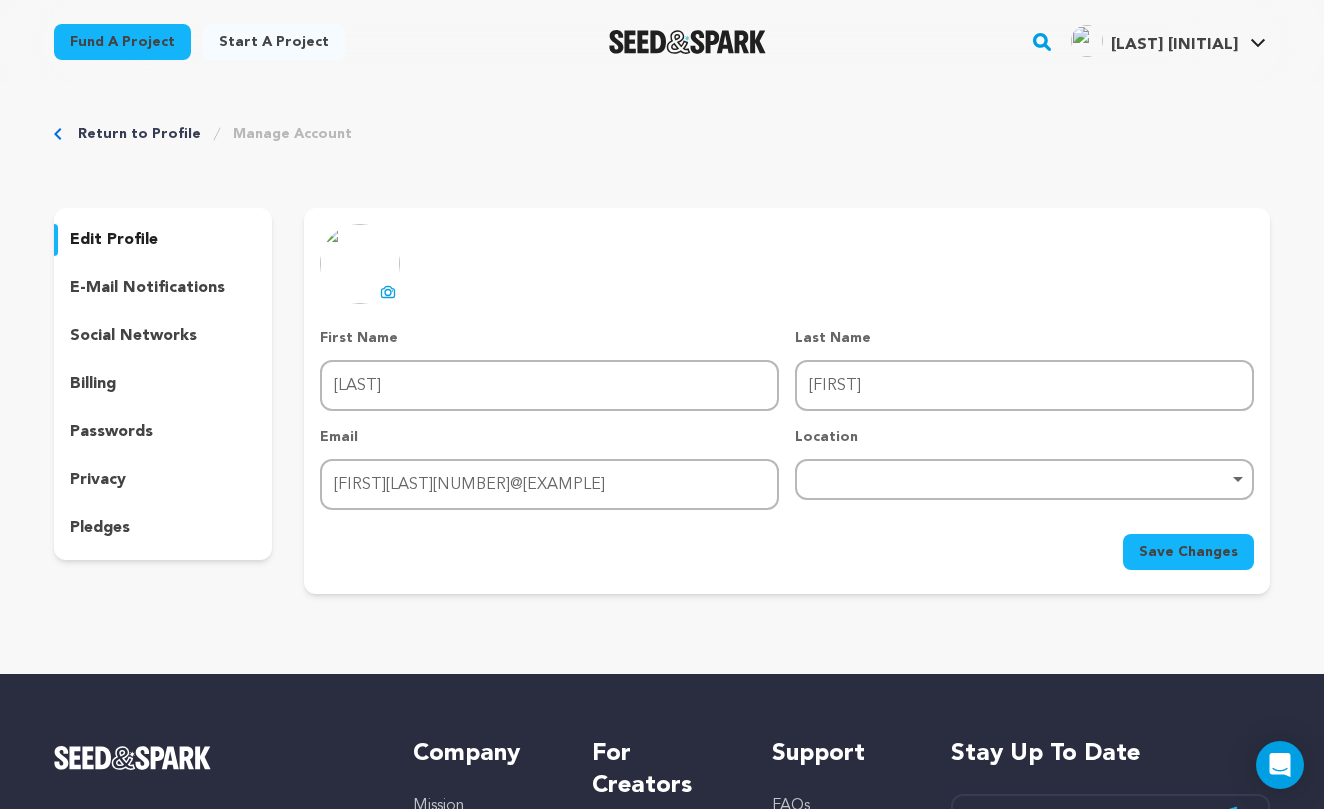 click 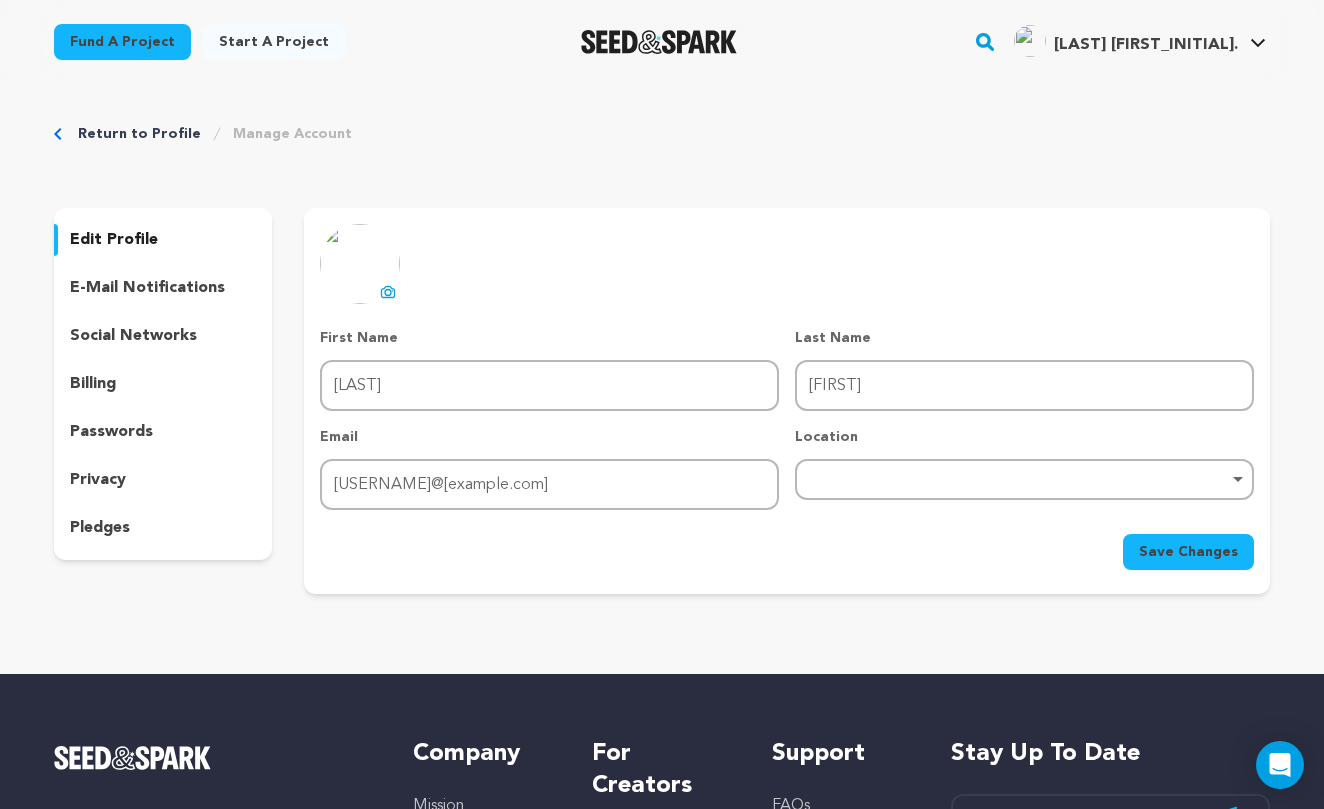 scroll, scrollTop: 0, scrollLeft: 0, axis: both 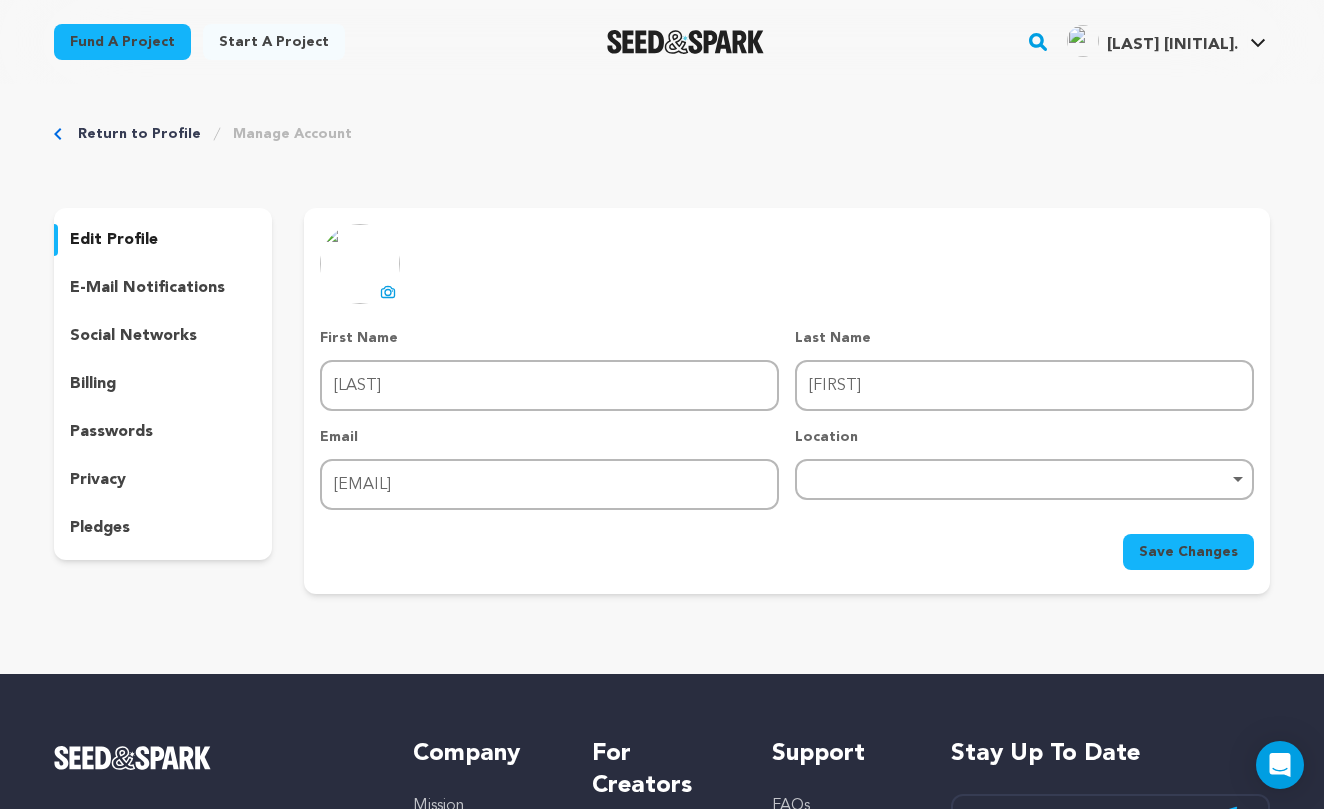 click at bounding box center (360, 264) 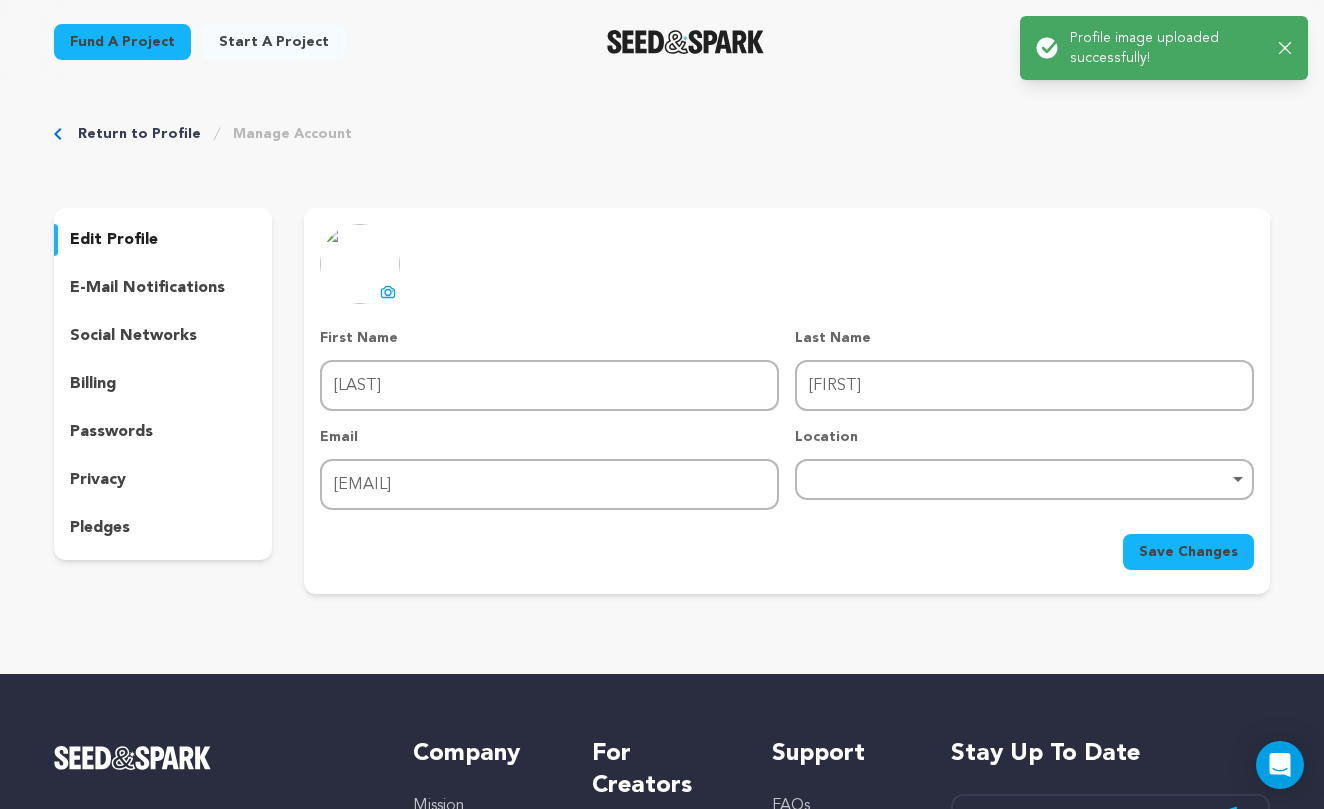 click at bounding box center (360, 264) 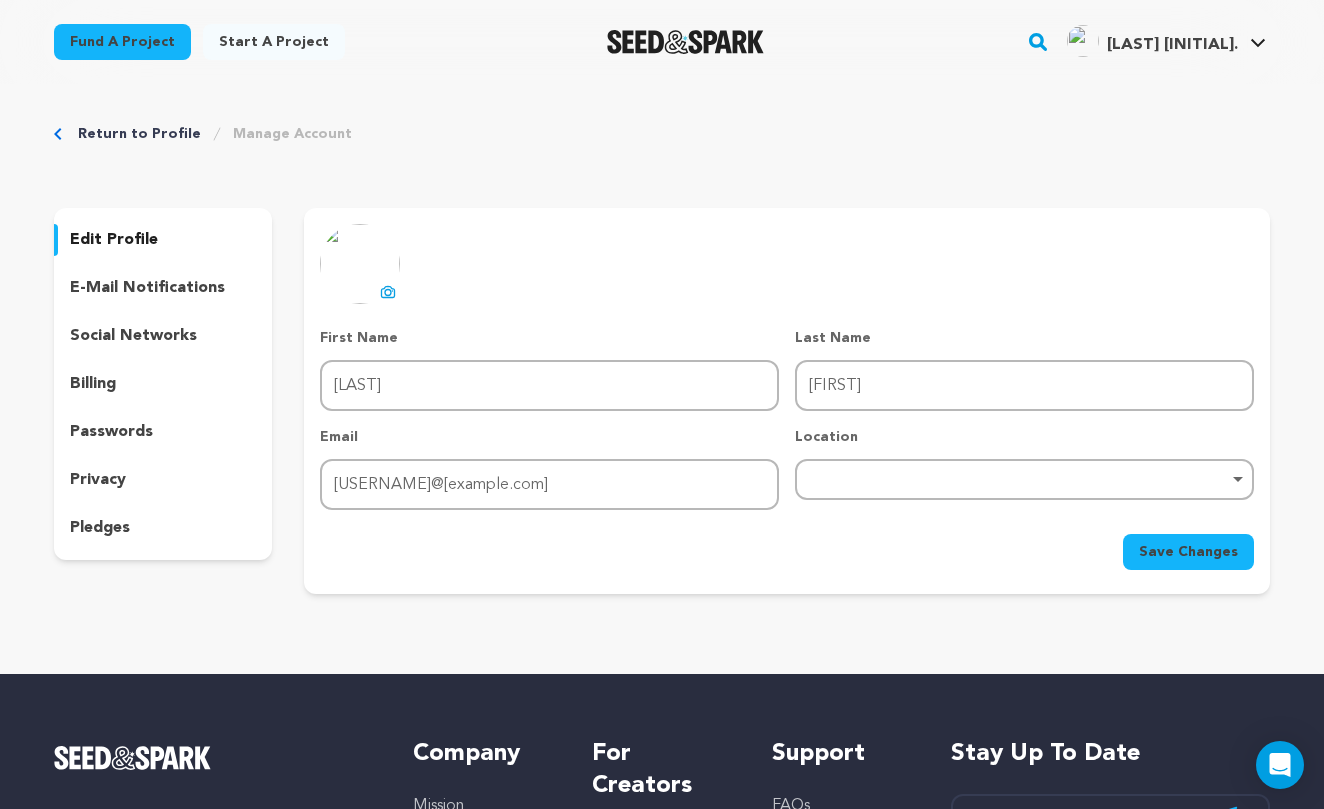 scroll, scrollTop: 0, scrollLeft: 0, axis: both 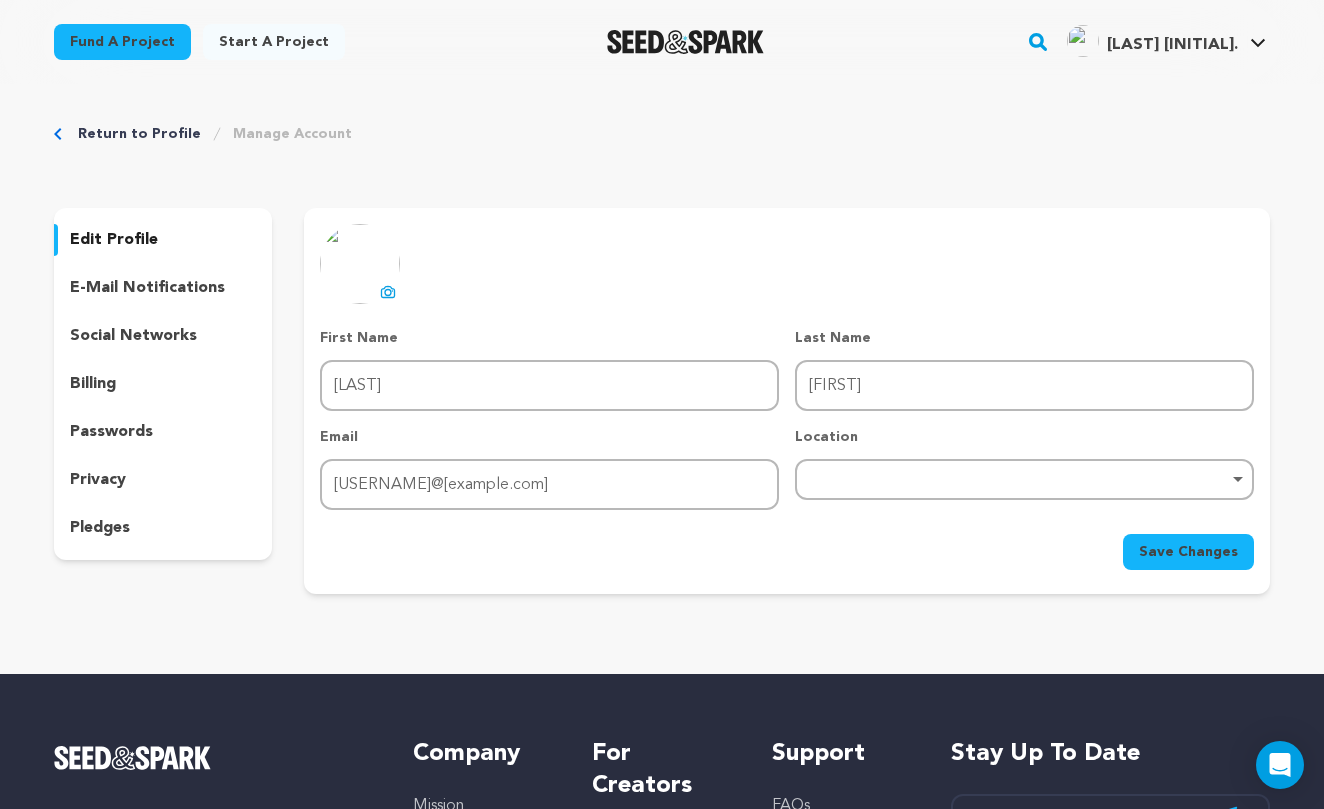 click 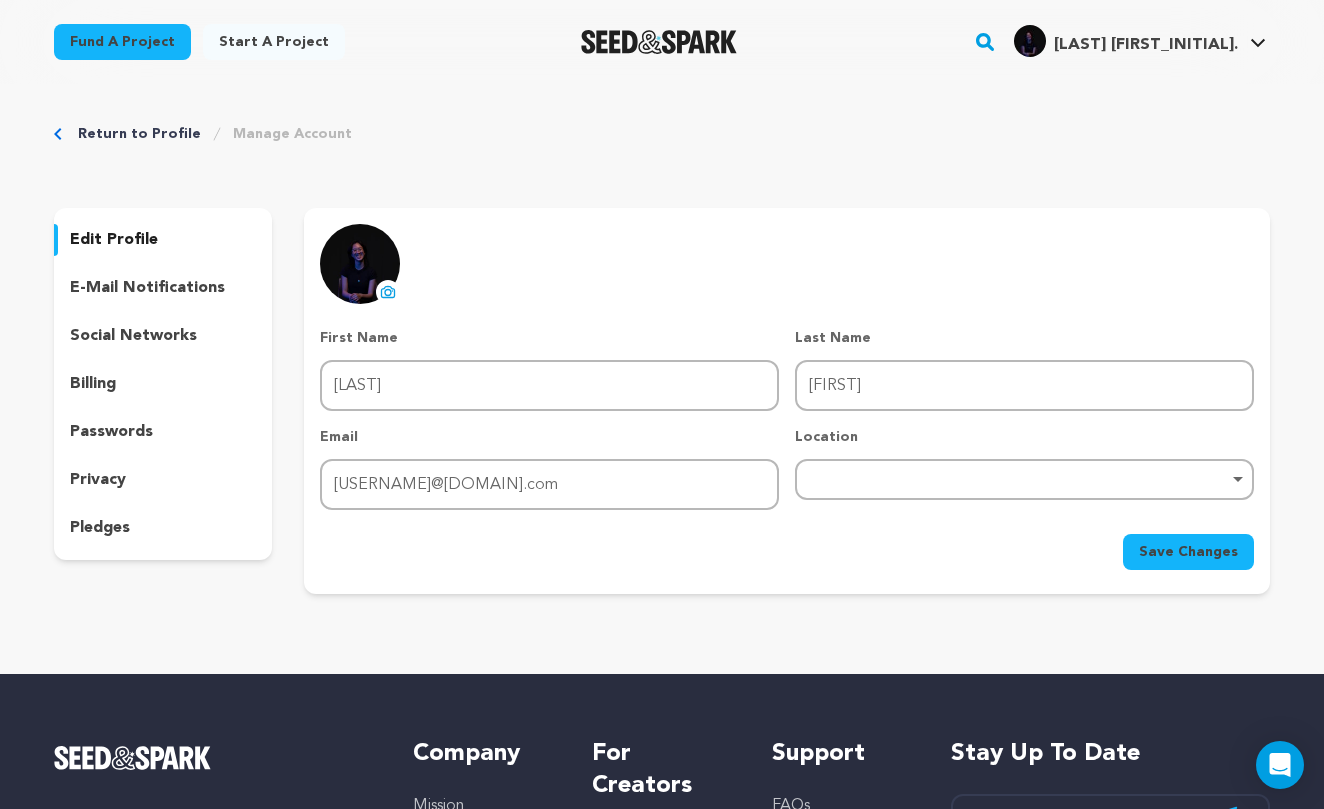 scroll, scrollTop: 0, scrollLeft: 0, axis: both 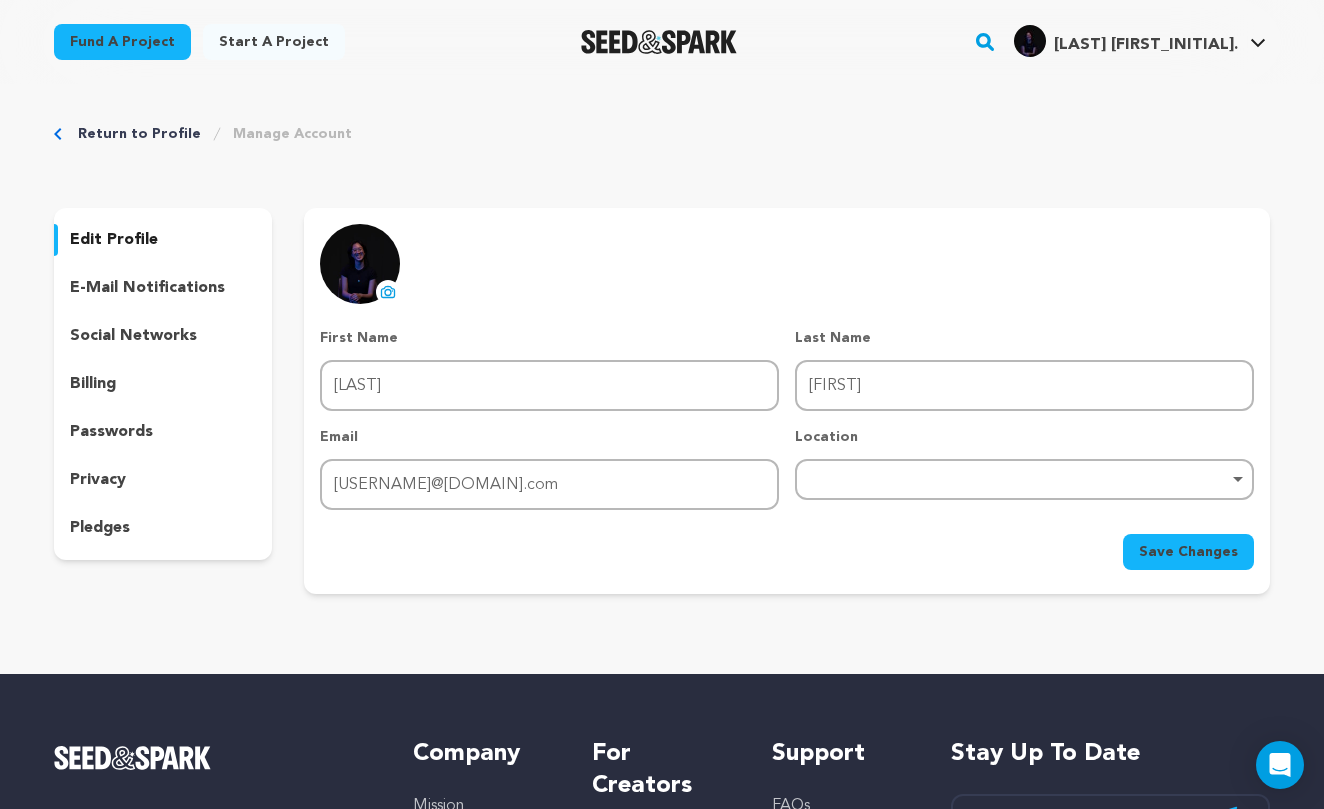 click on "e-mail notifications" at bounding box center [147, 288] 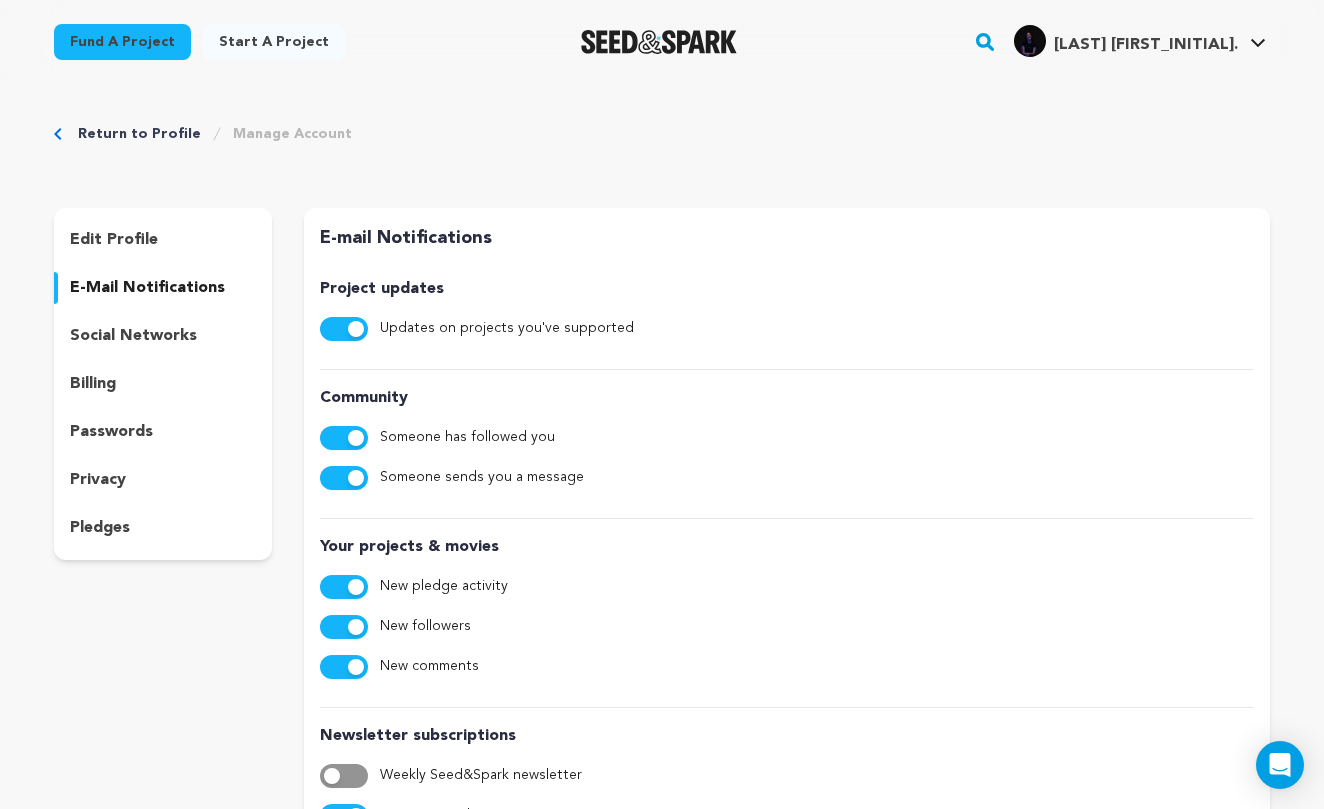 click on "social networks" at bounding box center (133, 336) 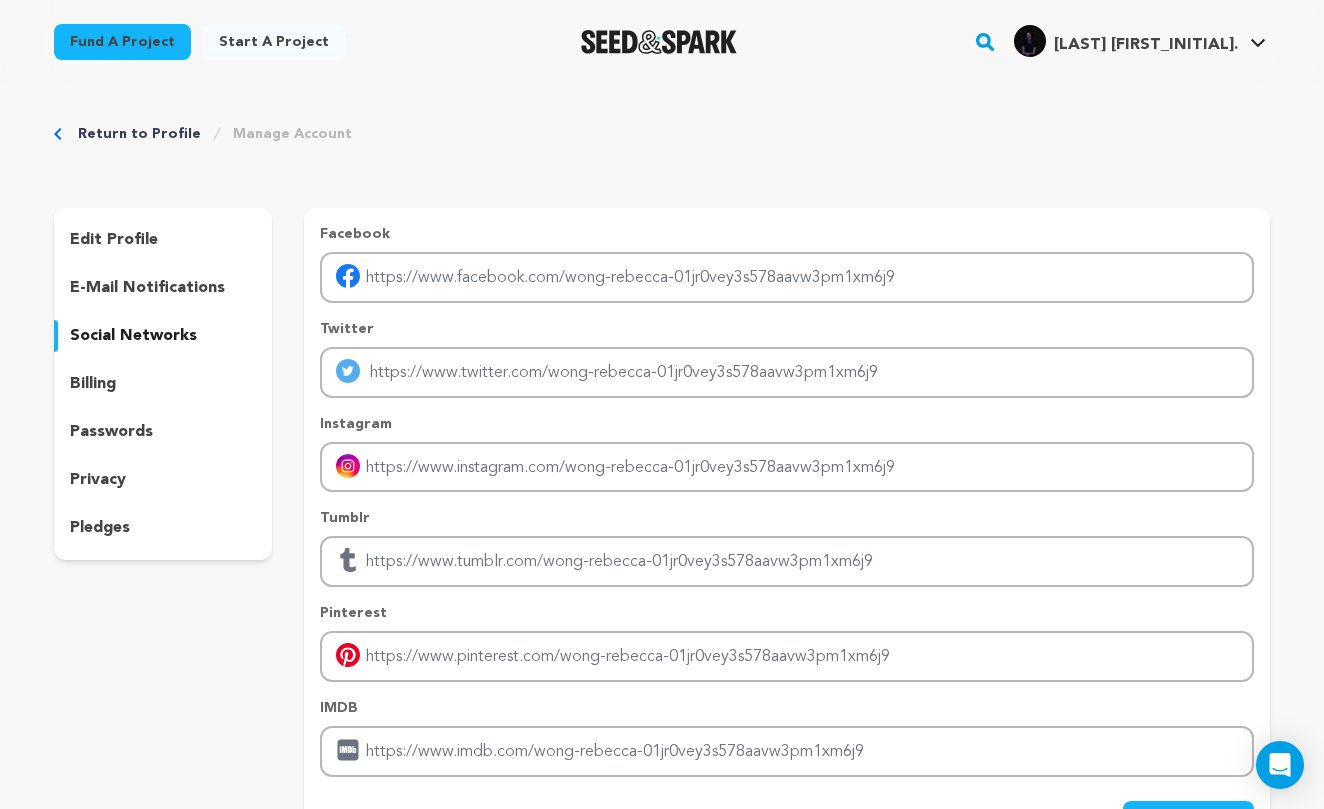 click on "billing" at bounding box center (163, 384) 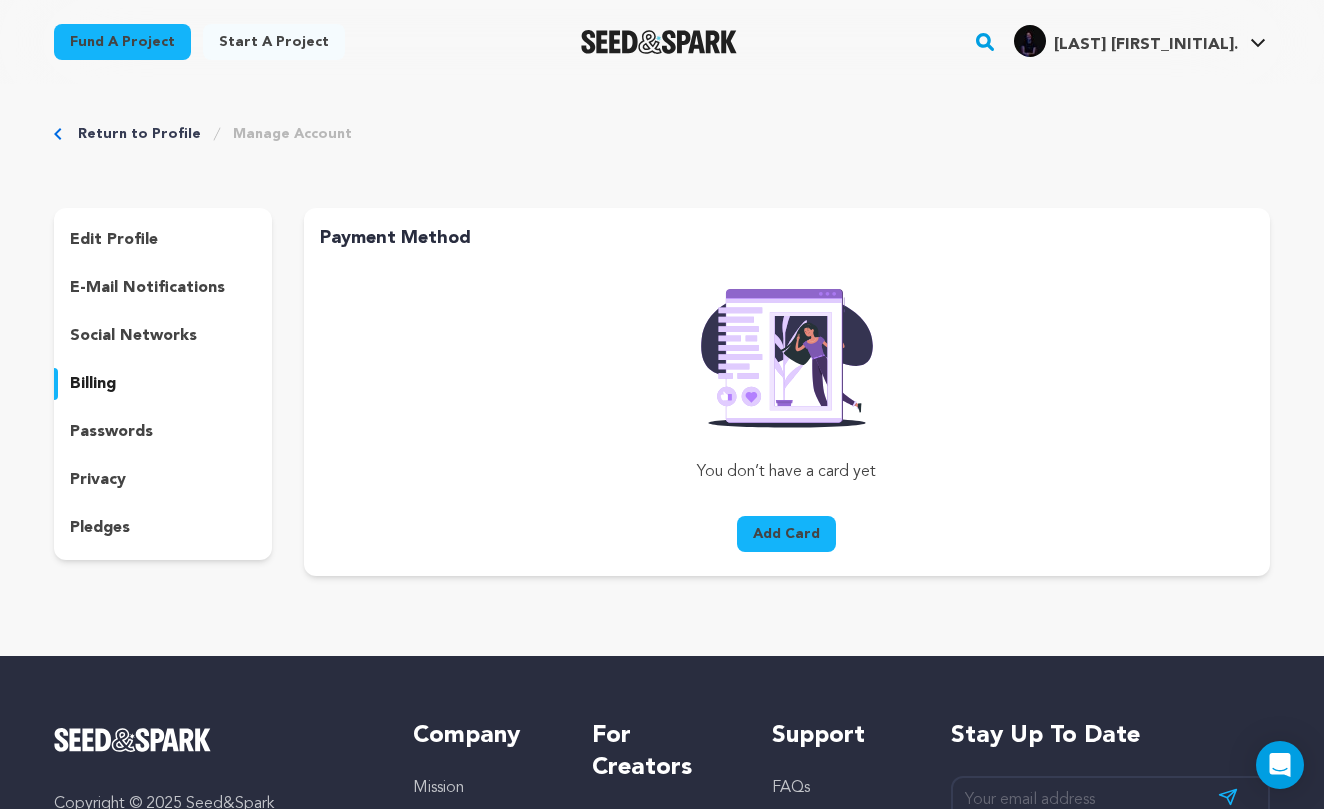 click on "social networks" at bounding box center (163, 336) 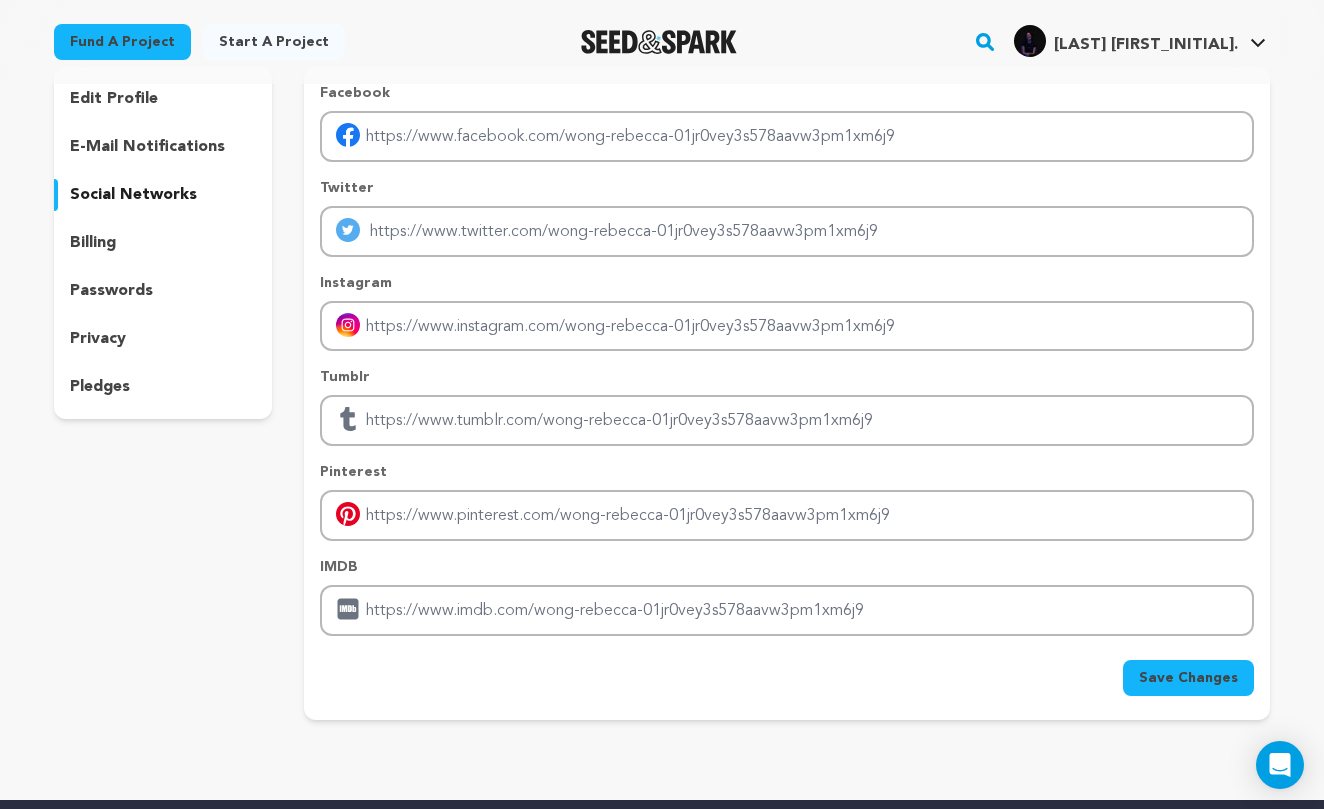 scroll, scrollTop: 143, scrollLeft: 0, axis: vertical 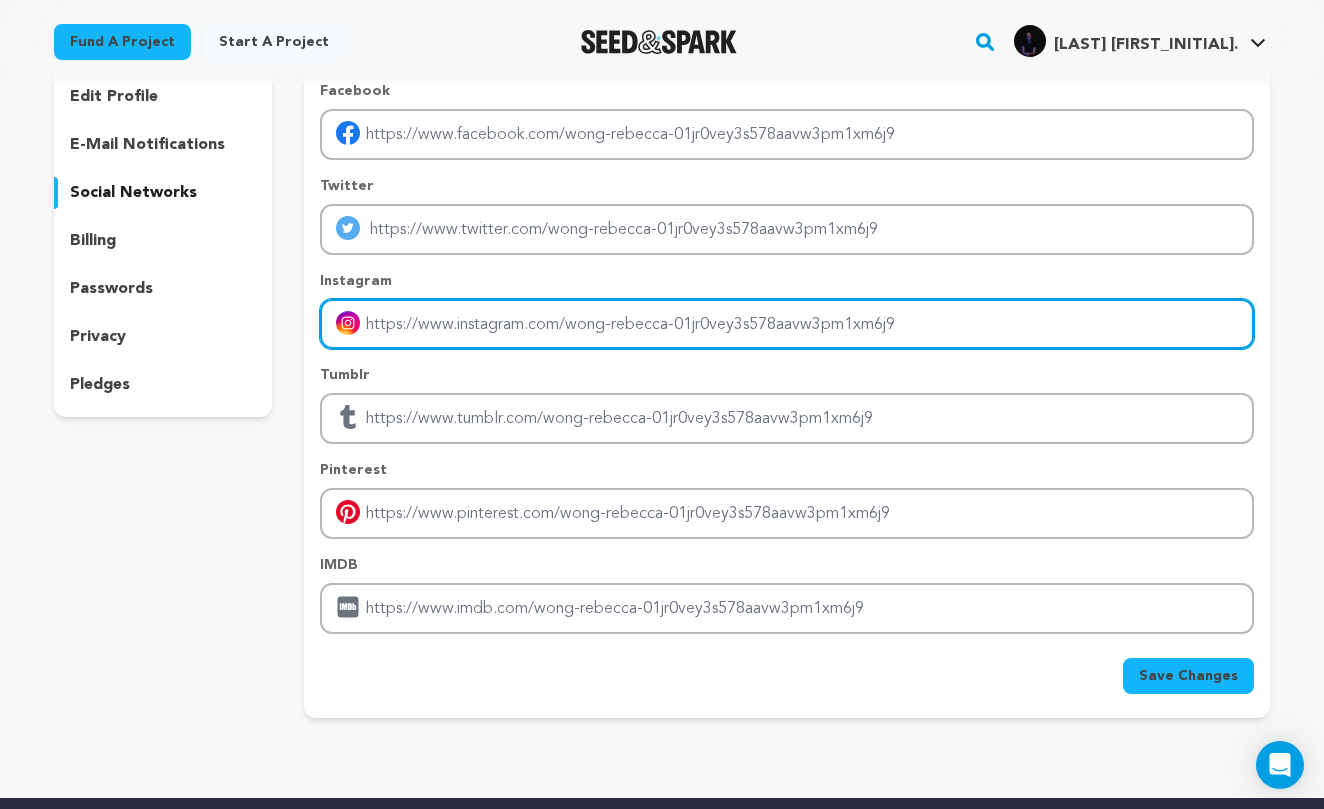 click at bounding box center (787, 324) 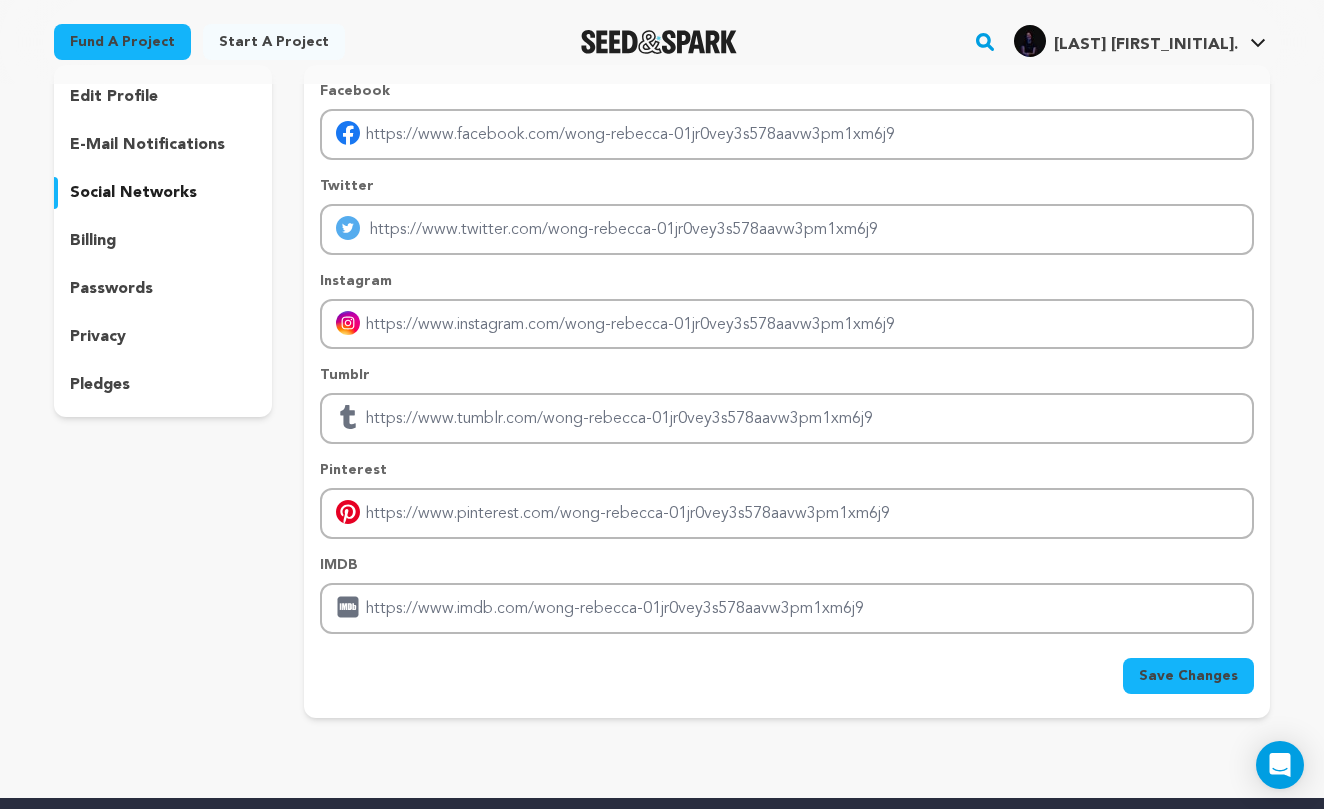 click on "pledges" at bounding box center [163, 385] 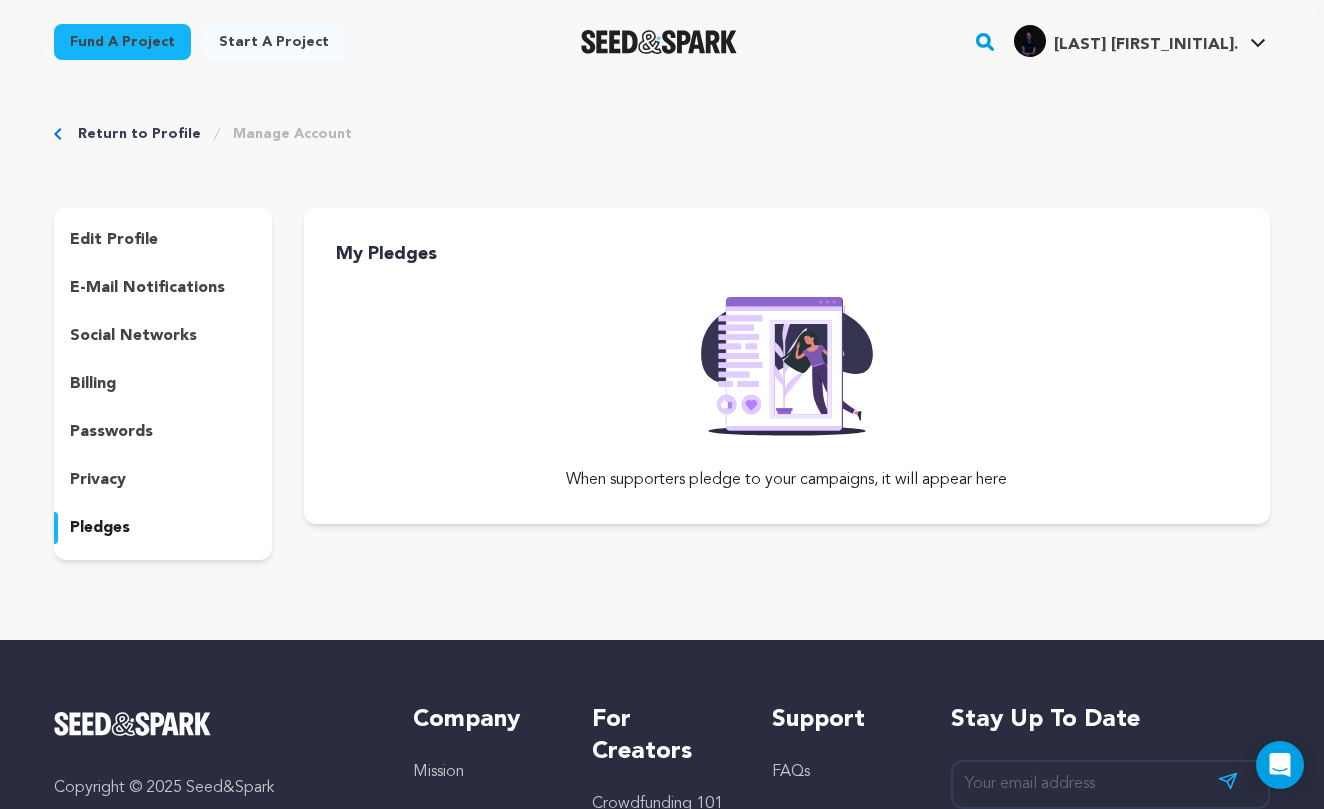 scroll, scrollTop: 0, scrollLeft: 0, axis: both 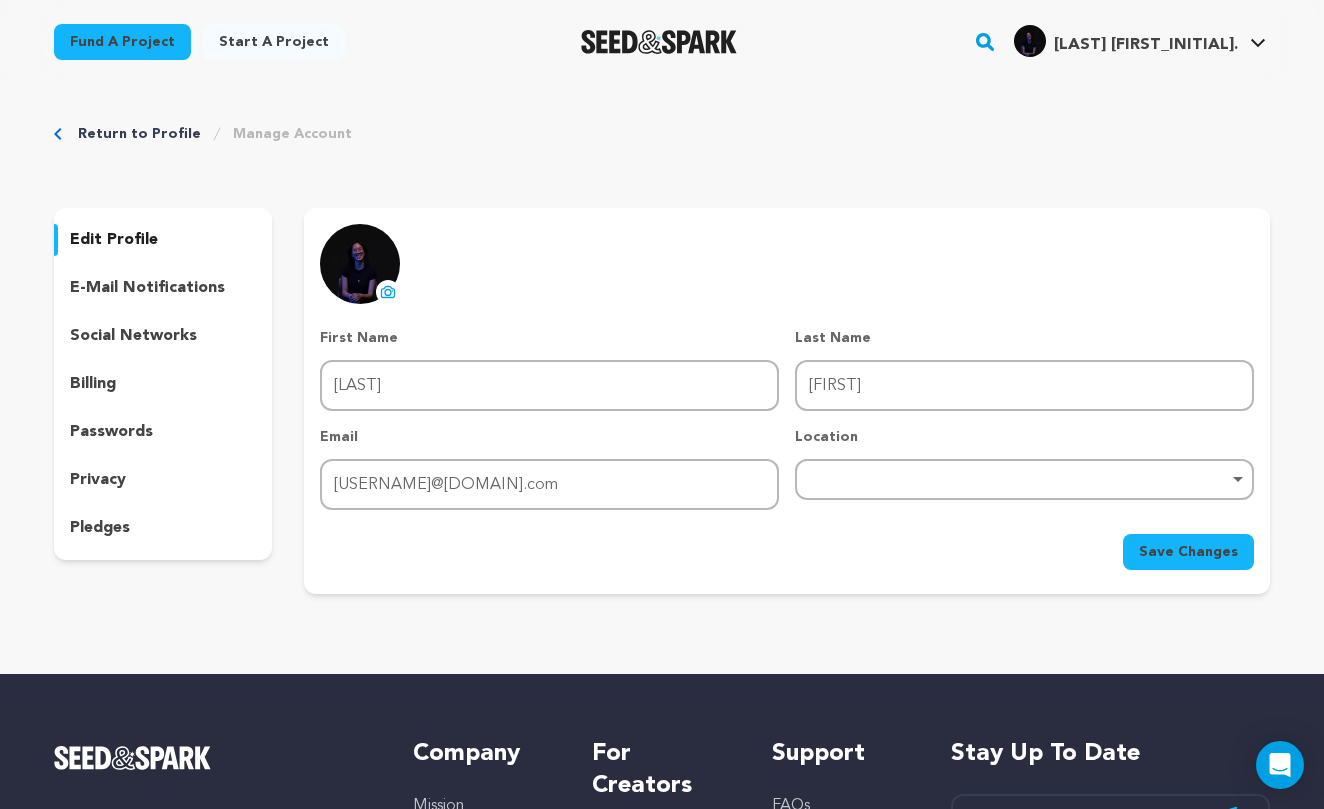 click on "Return to Profile" at bounding box center (139, 134) 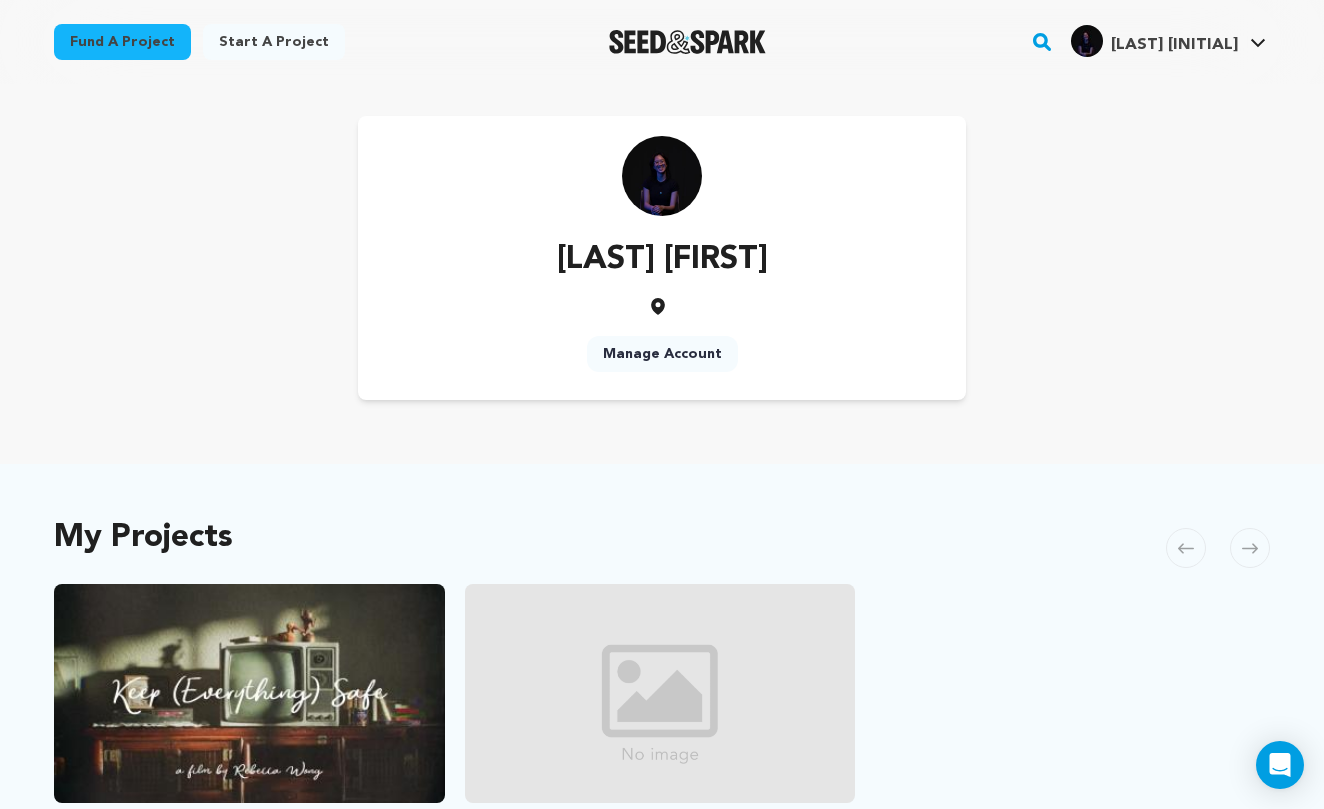 scroll, scrollTop: 0, scrollLeft: 0, axis: both 